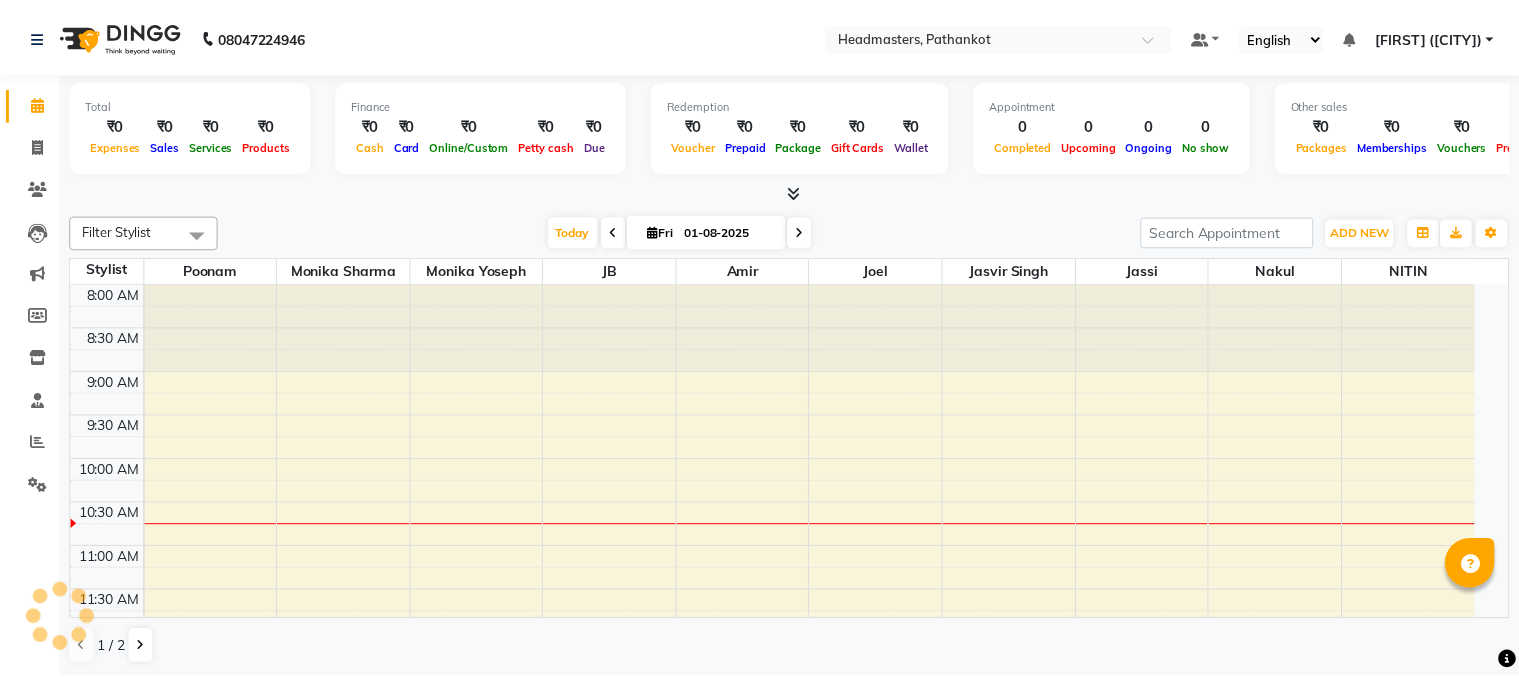 scroll, scrollTop: 0, scrollLeft: 0, axis: both 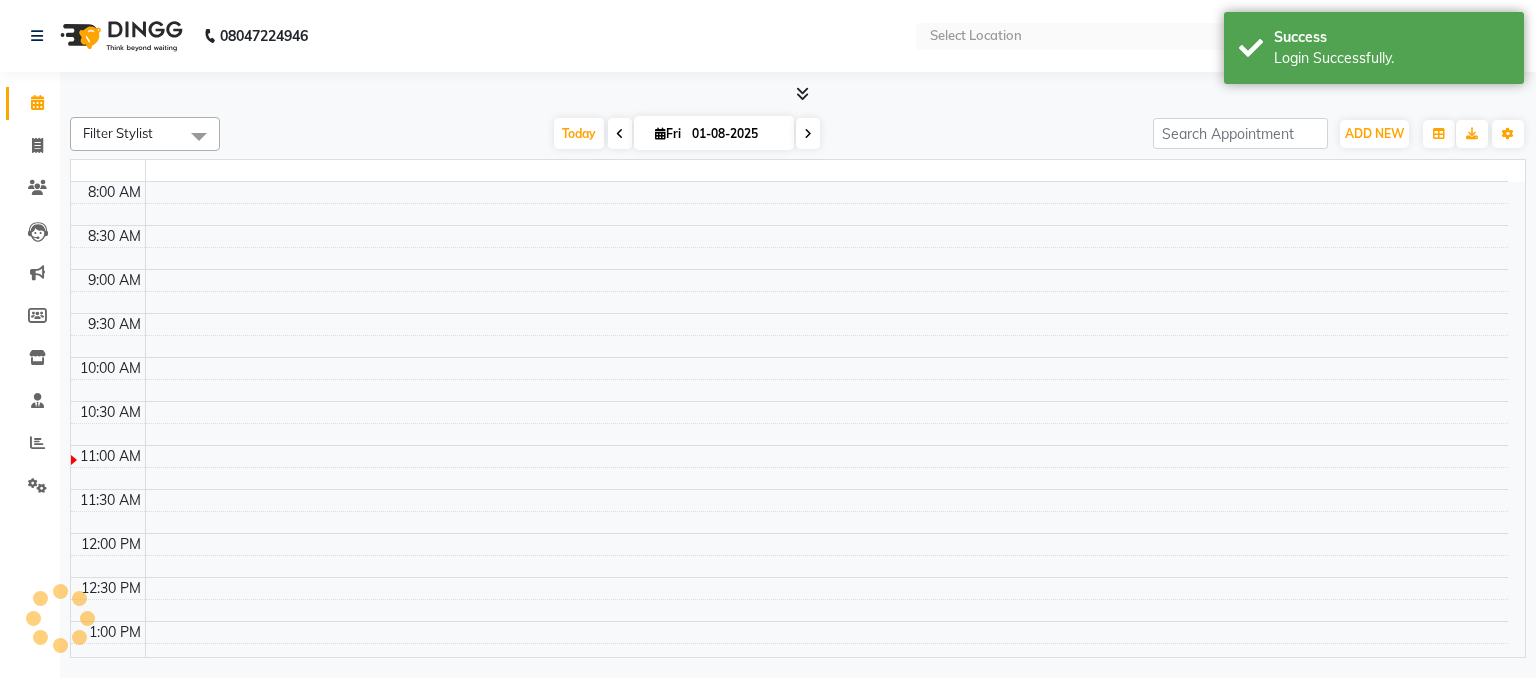 select on "en" 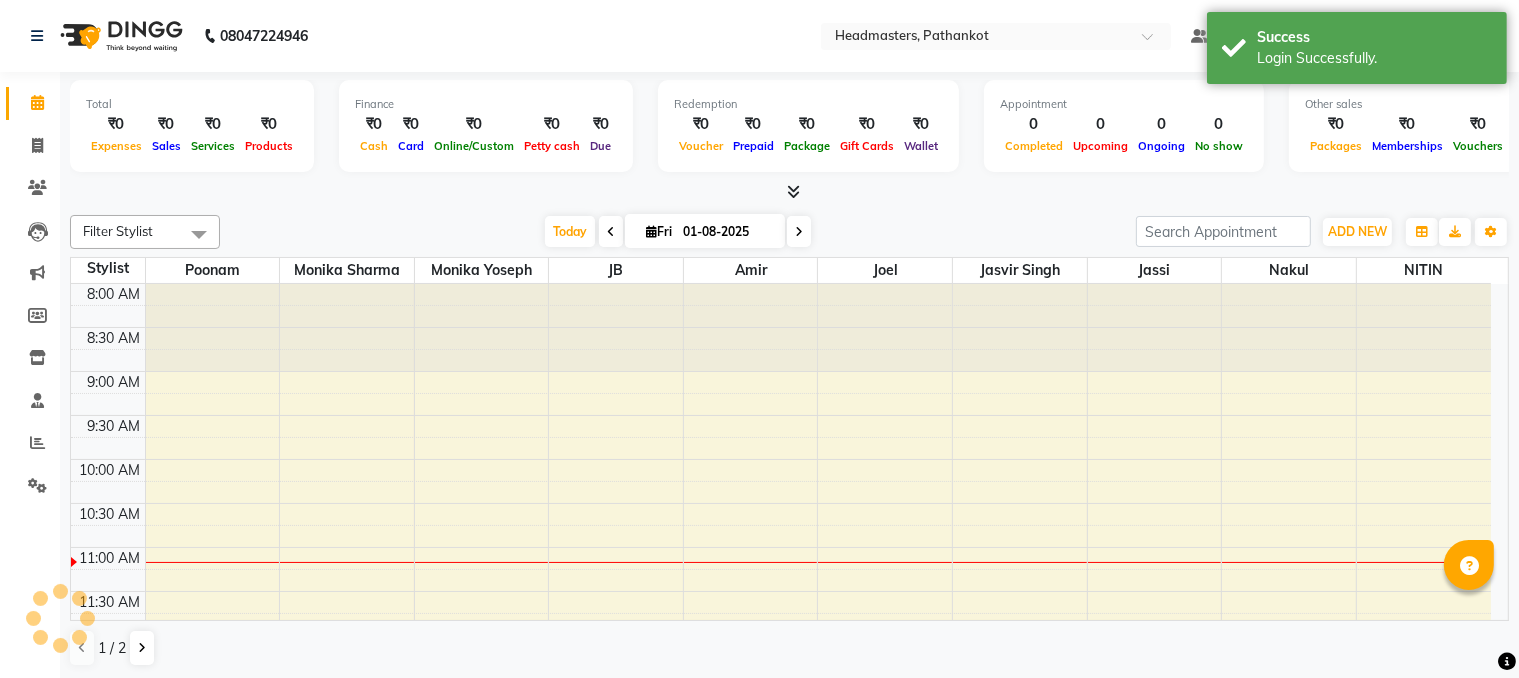 scroll, scrollTop: 0, scrollLeft: 0, axis: both 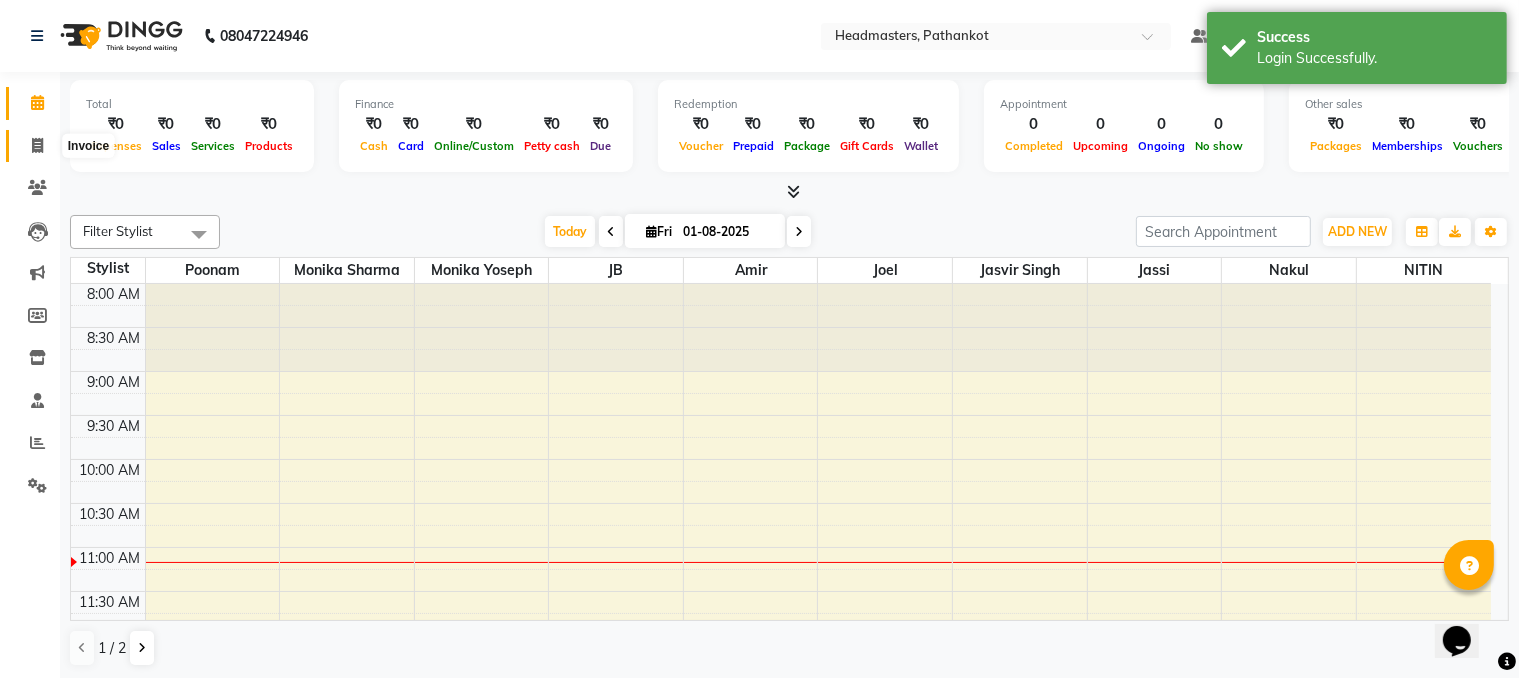 click 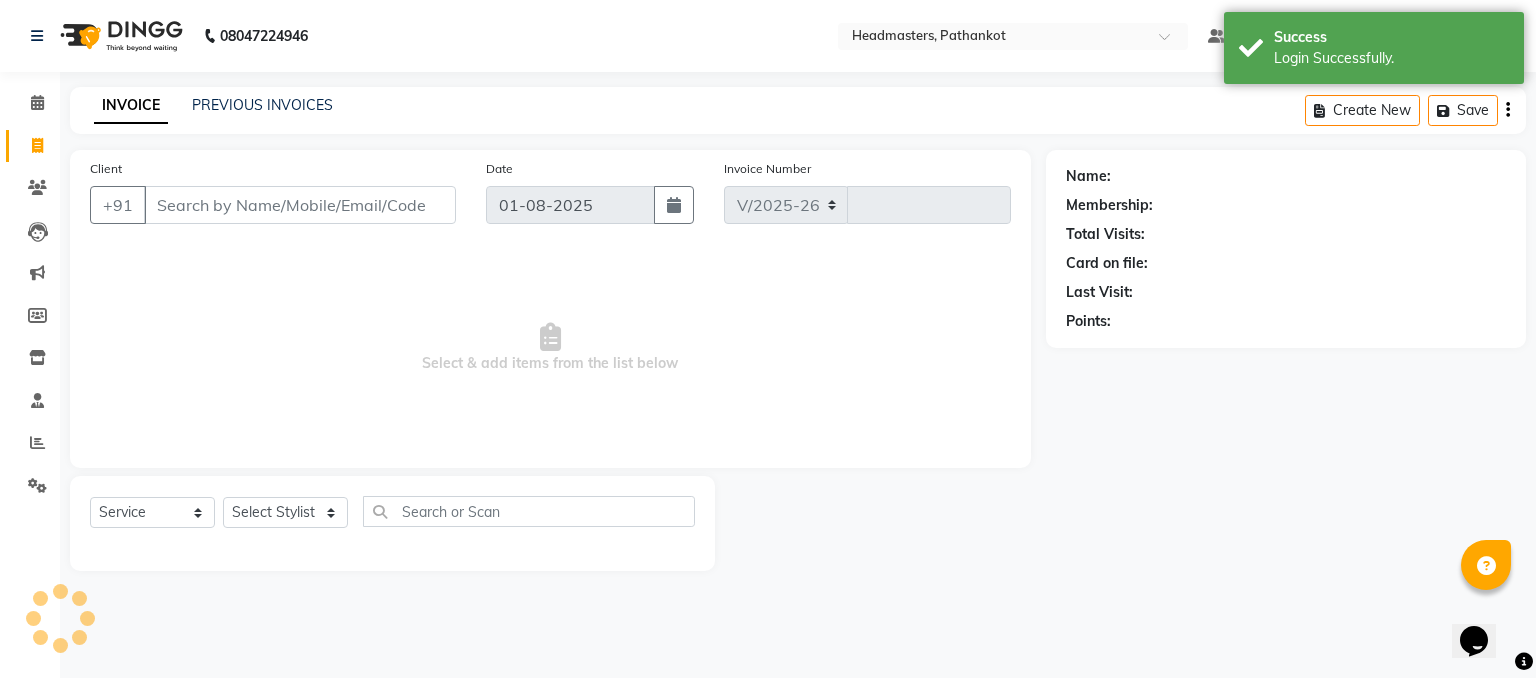 select on "7530" 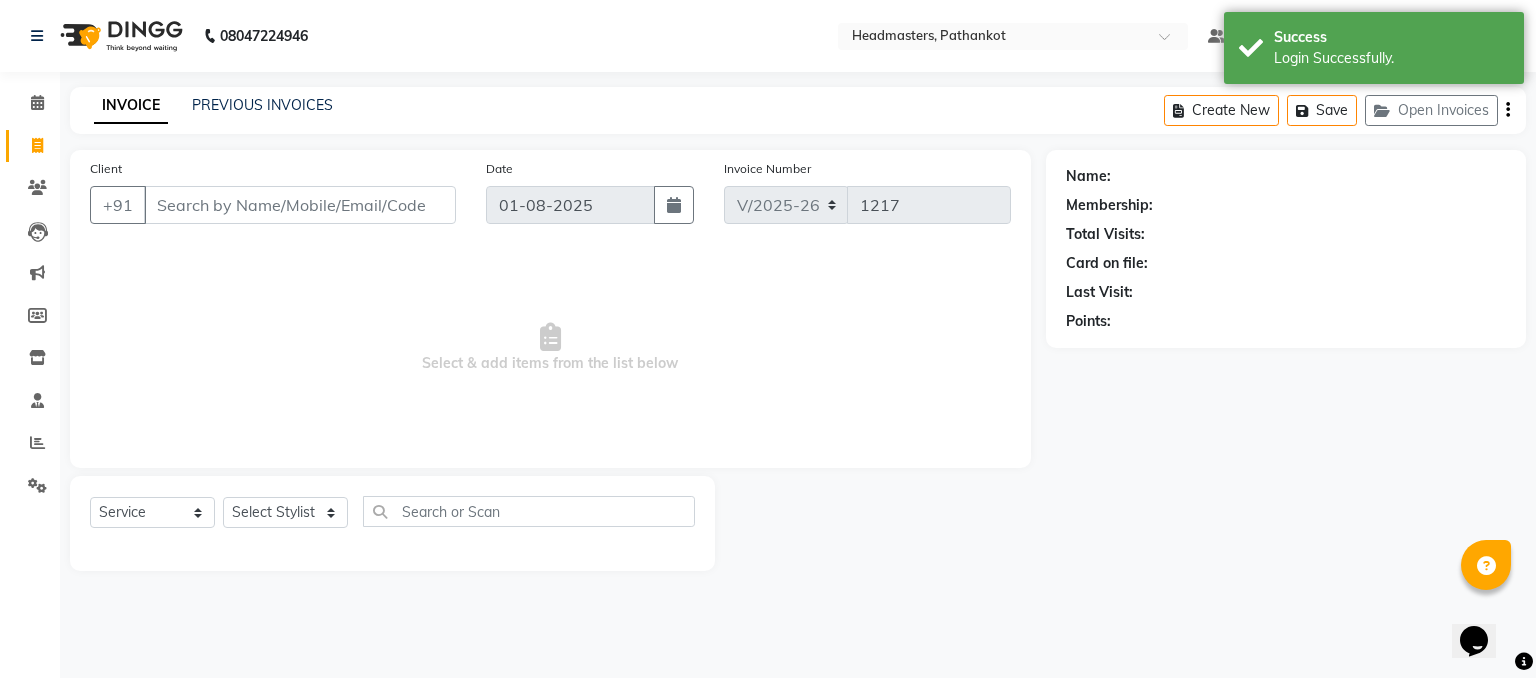 click on "Client" at bounding box center (300, 205) 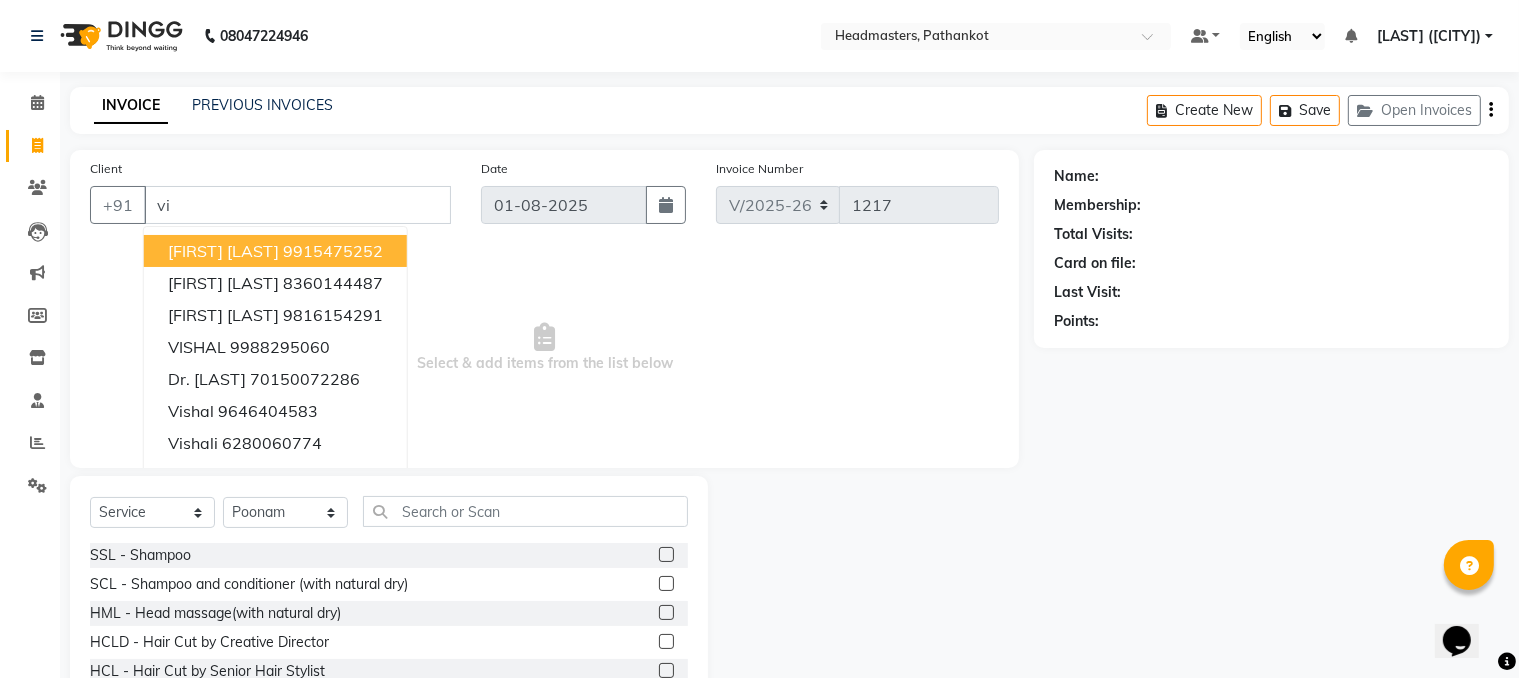 type on "v" 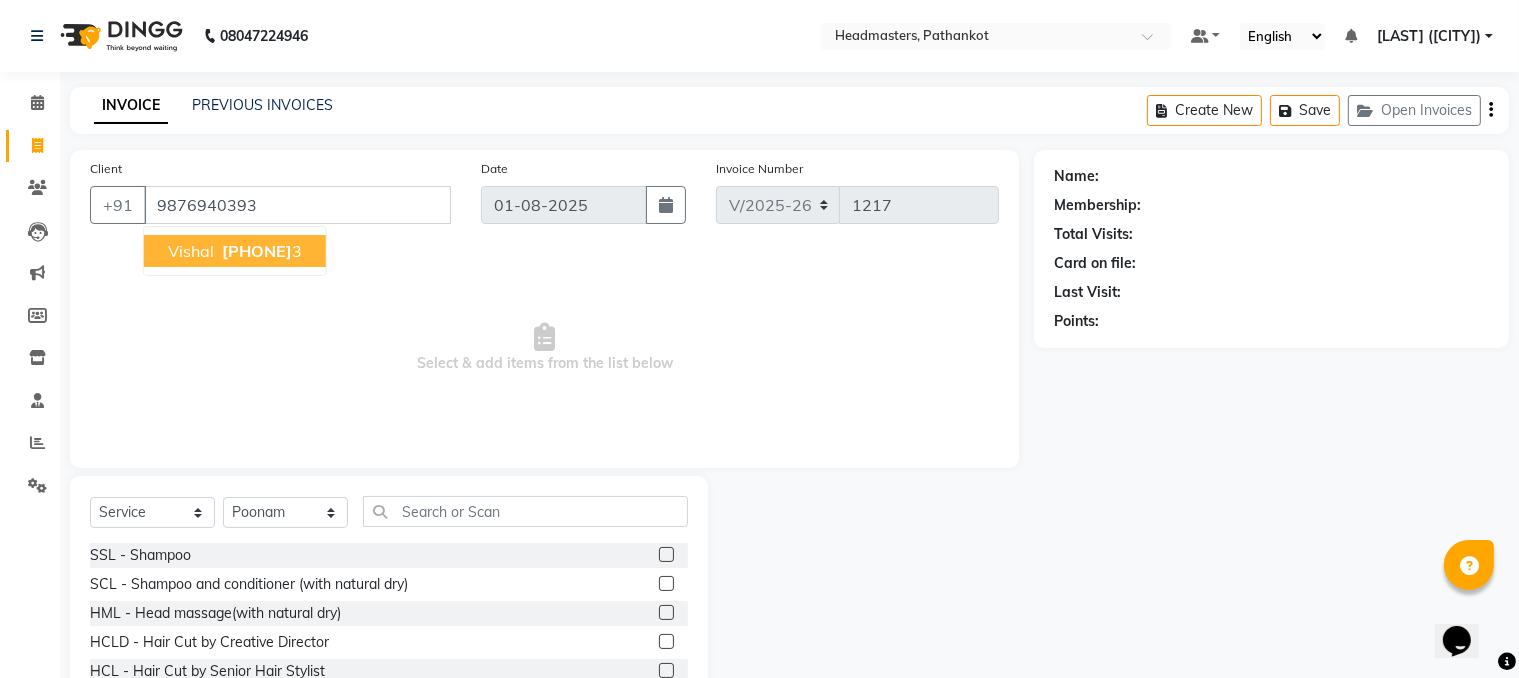 type on "9876940393" 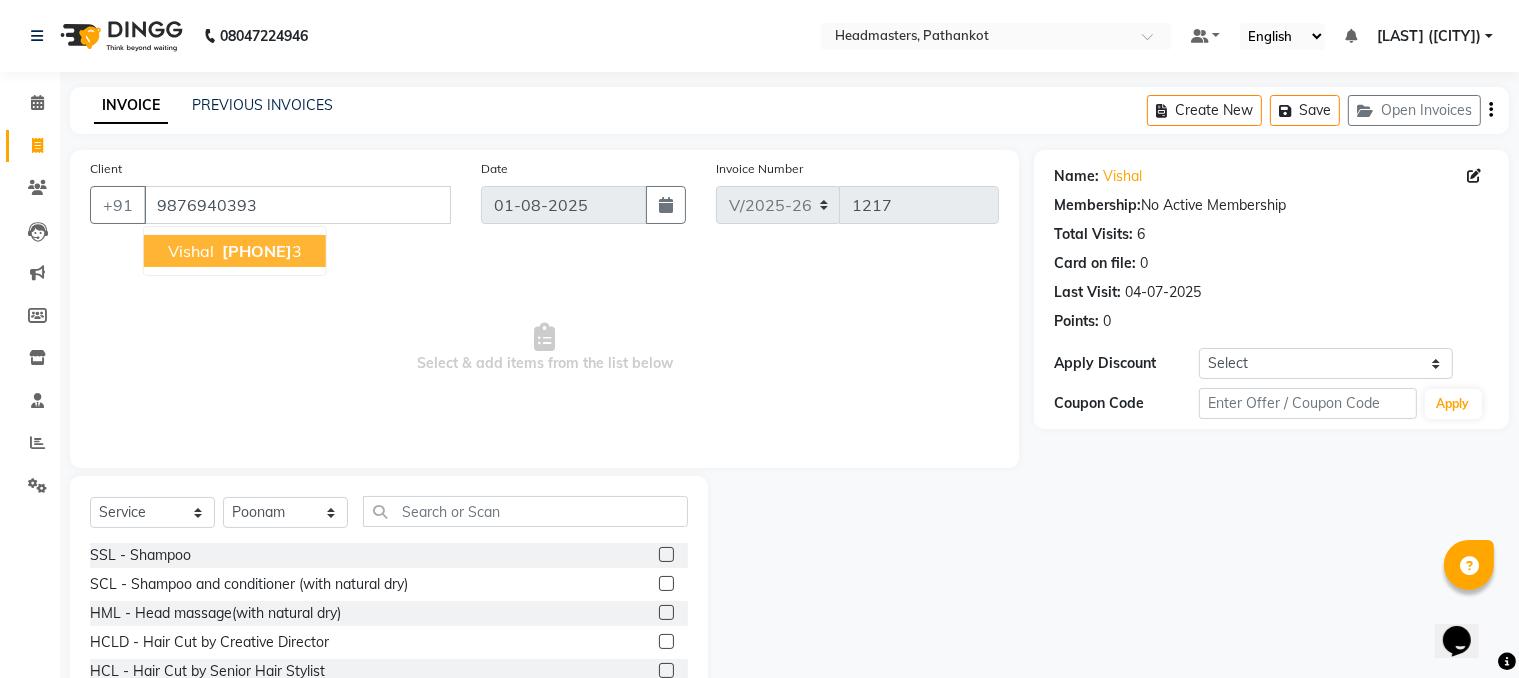 click on "[PHONE]" at bounding box center (257, 251) 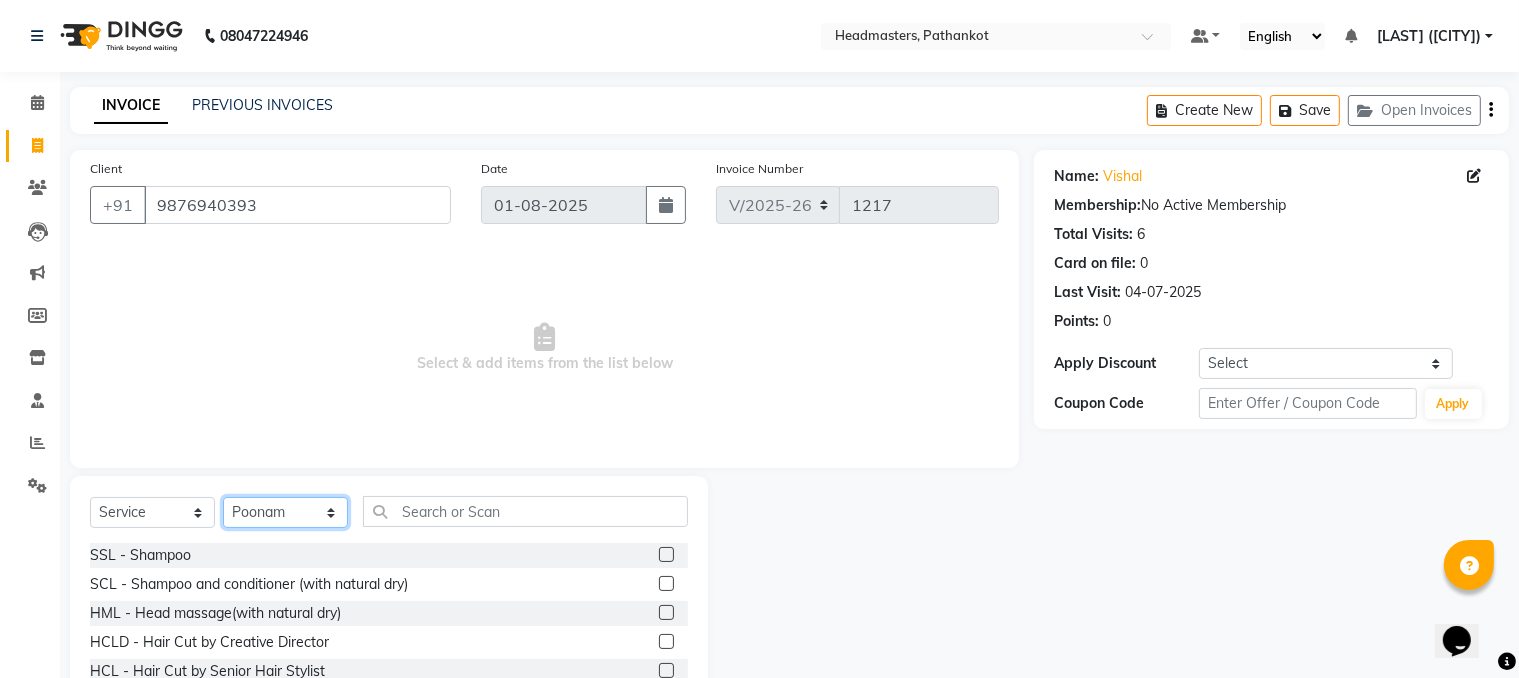 click on "Select Stylist [LAST] [LAST] [LAST] [LAST] [LAST] [LAST] [LAST] [LAST] [LAST] [LAST] [LAST] [LAST] [LAST] [LAST] [LAST] [LAST] [LAST] [LAST]" 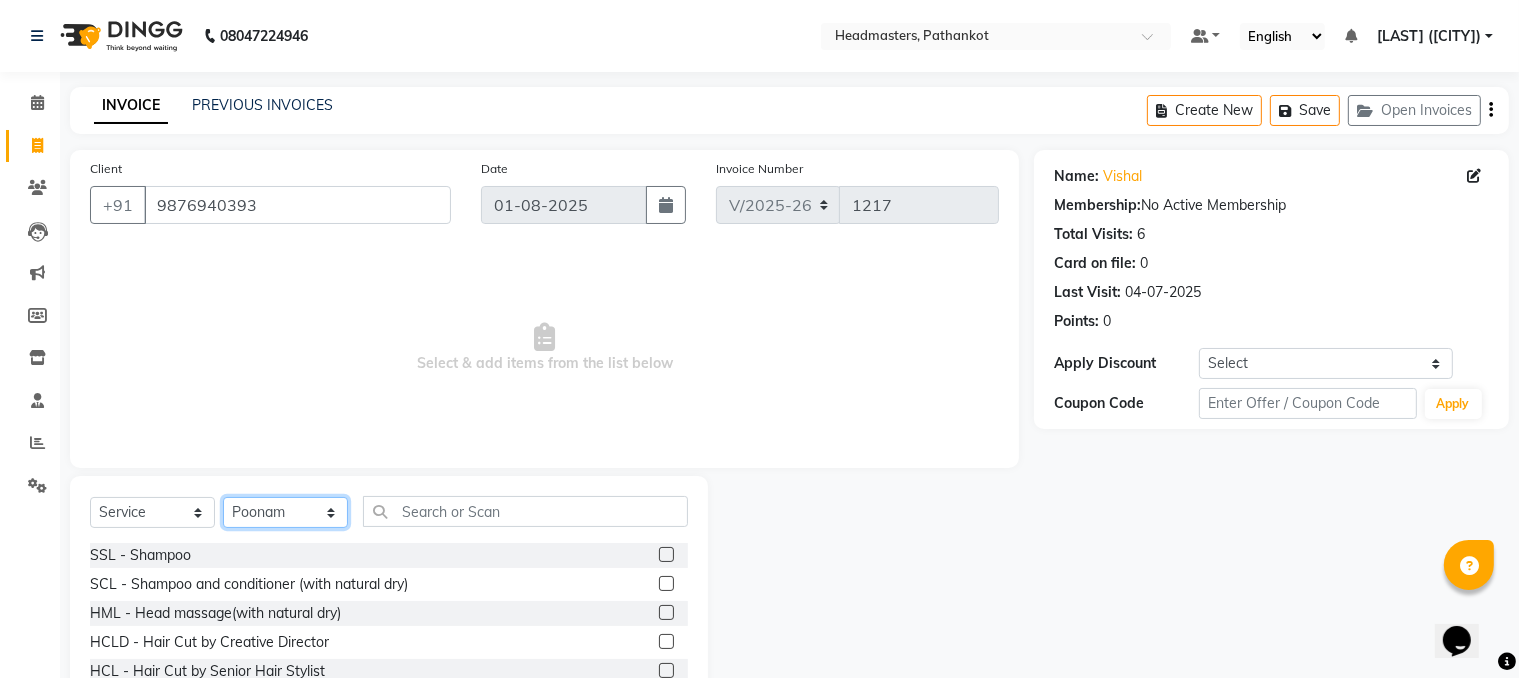 select on "82020" 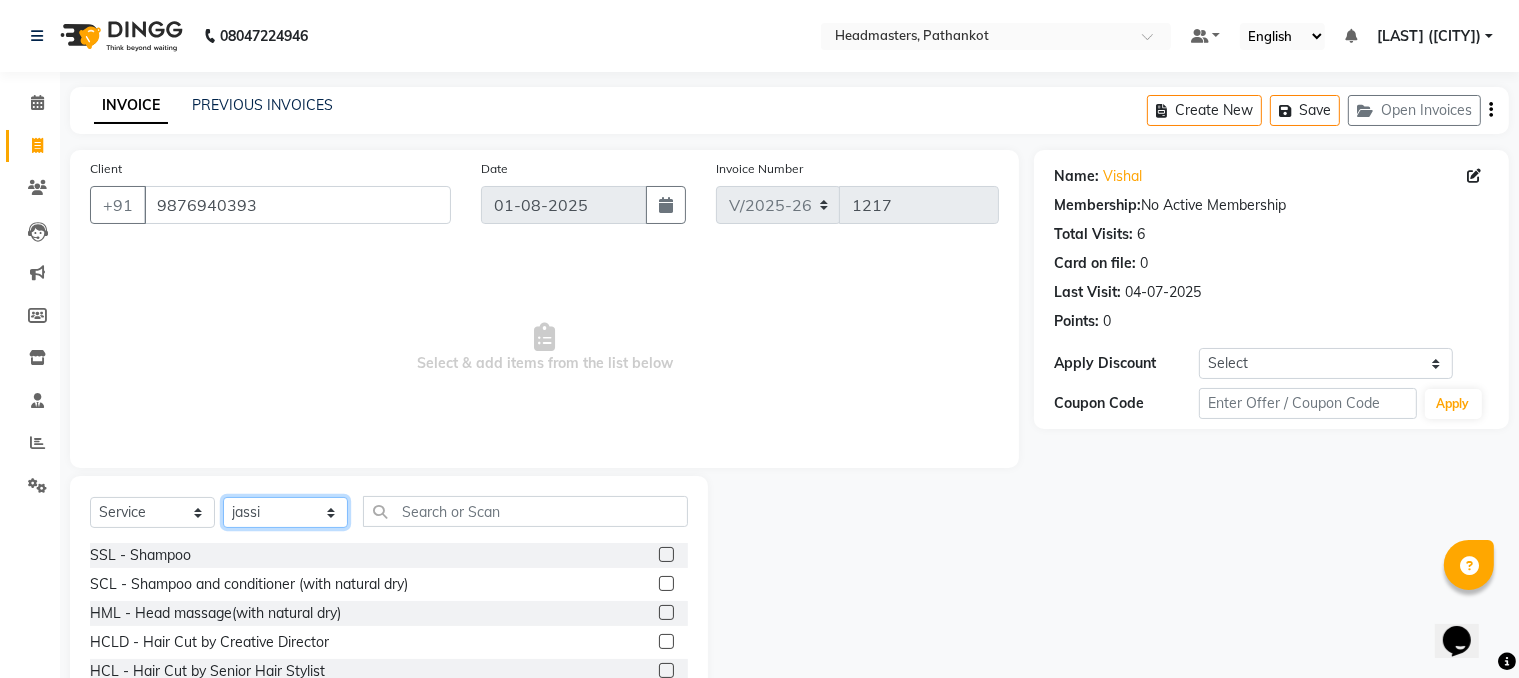 click on "Select Stylist [LAST] [LAST] [LAST] [LAST] [LAST] [LAST] [LAST] [LAST] [LAST] [LAST] [LAST] [LAST] [LAST] [LAST] [LAST] [LAST] [LAST] [LAST]" 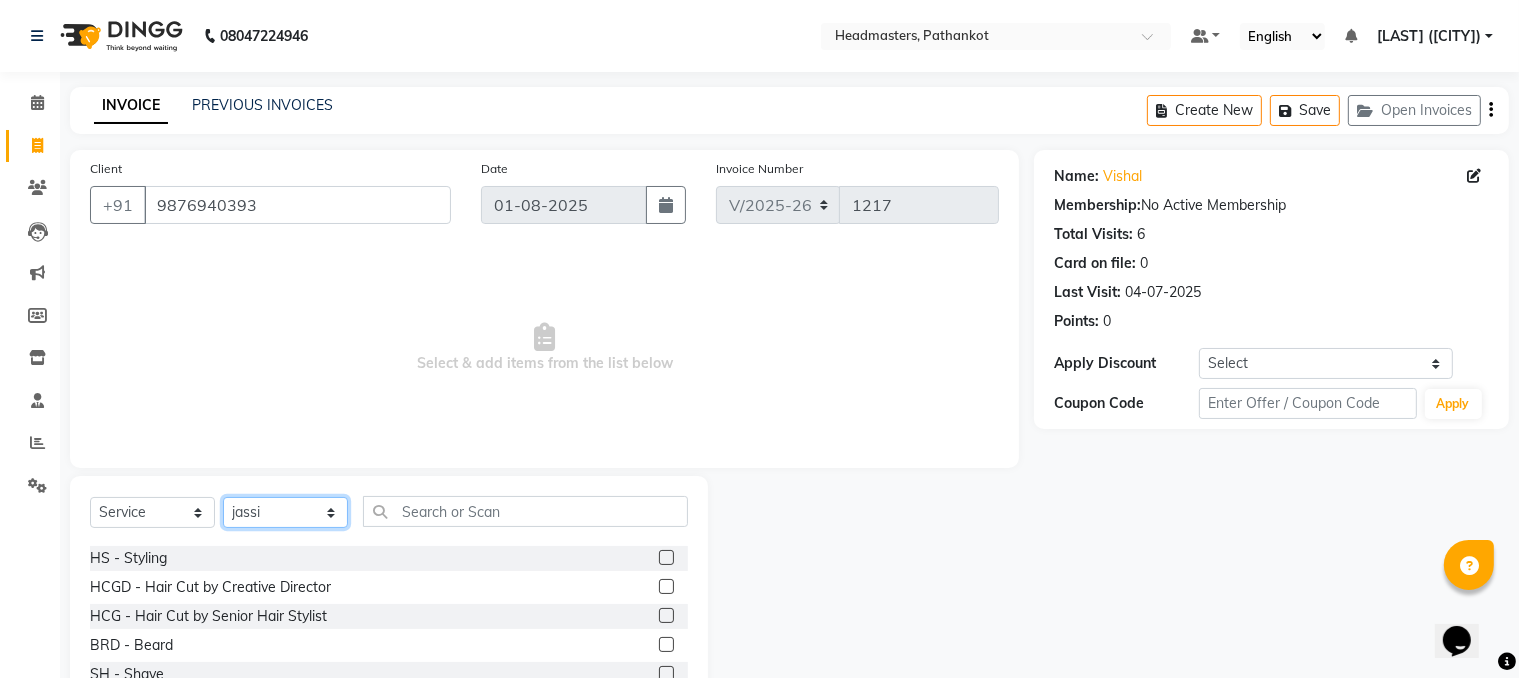 scroll, scrollTop: 900, scrollLeft: 0, axis: vertical 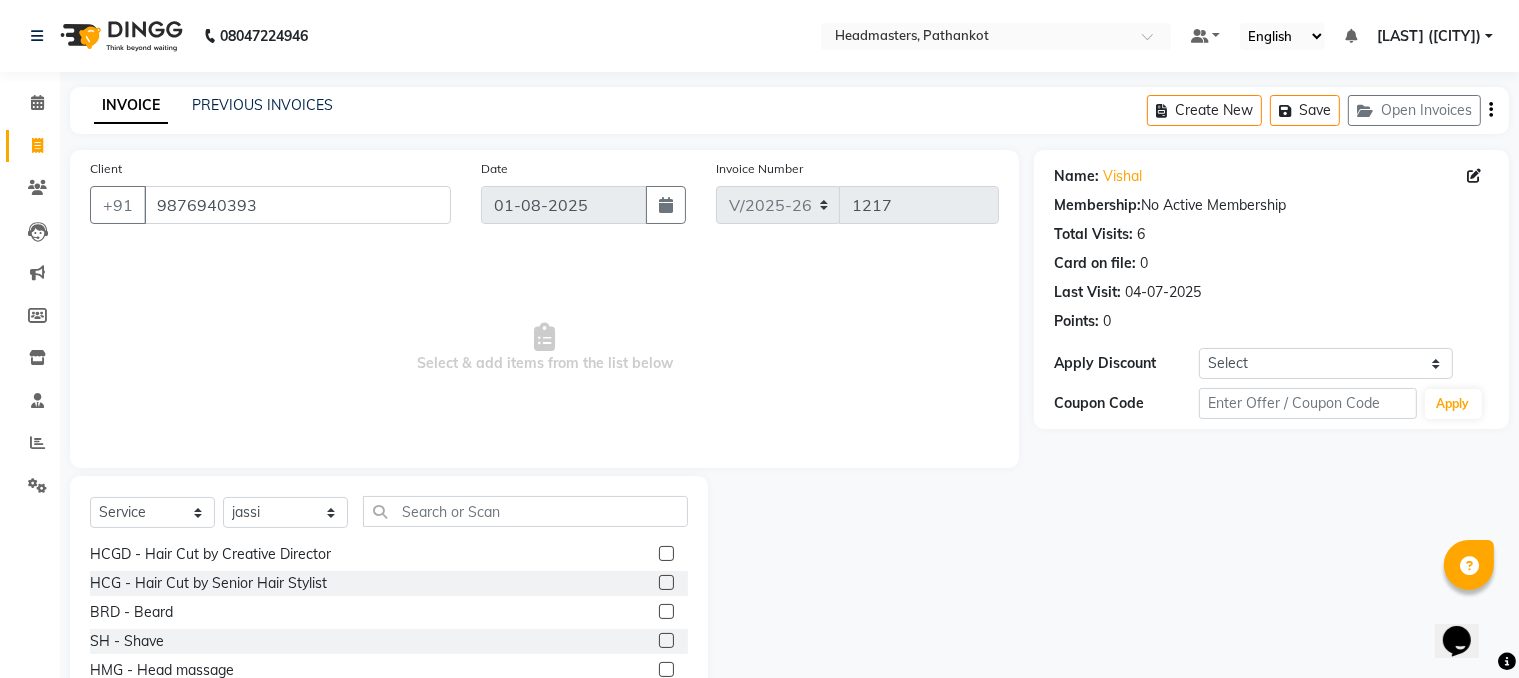 click 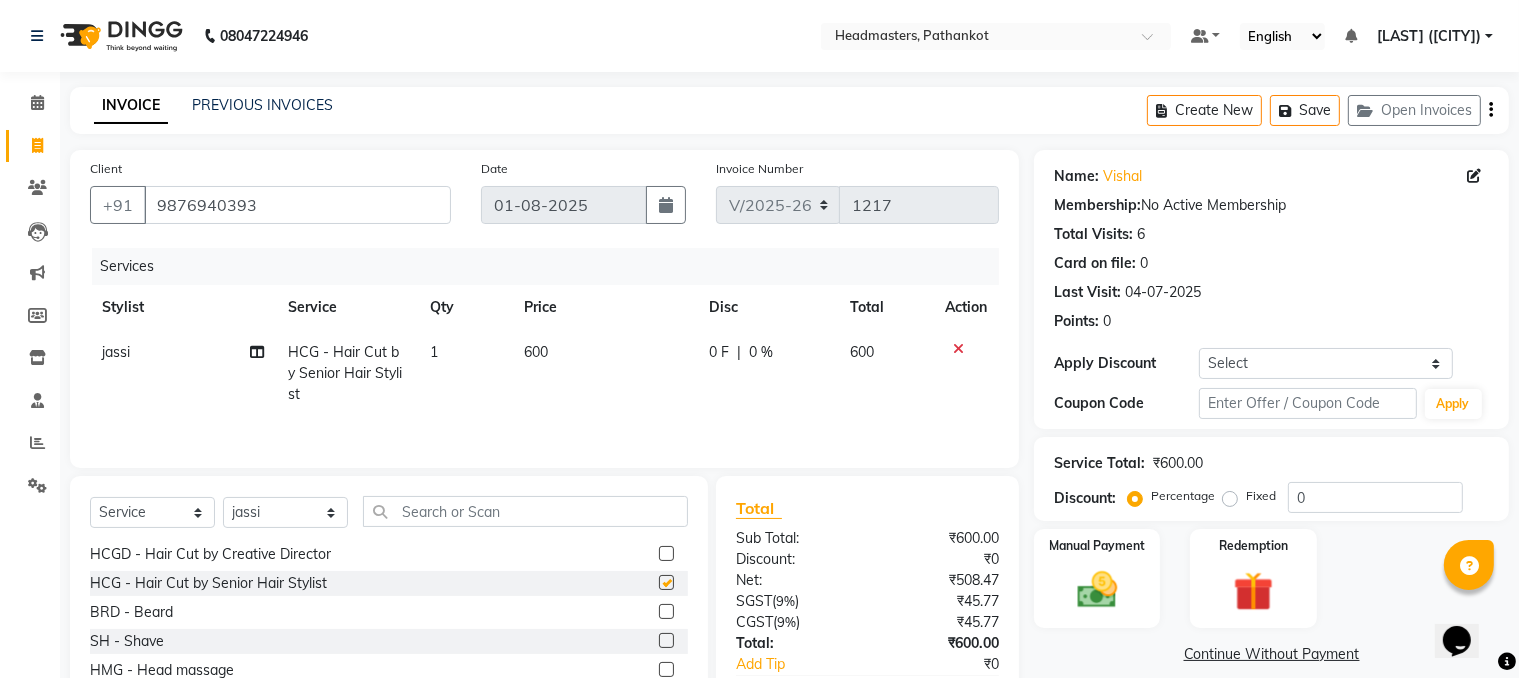 checkbox on "false" 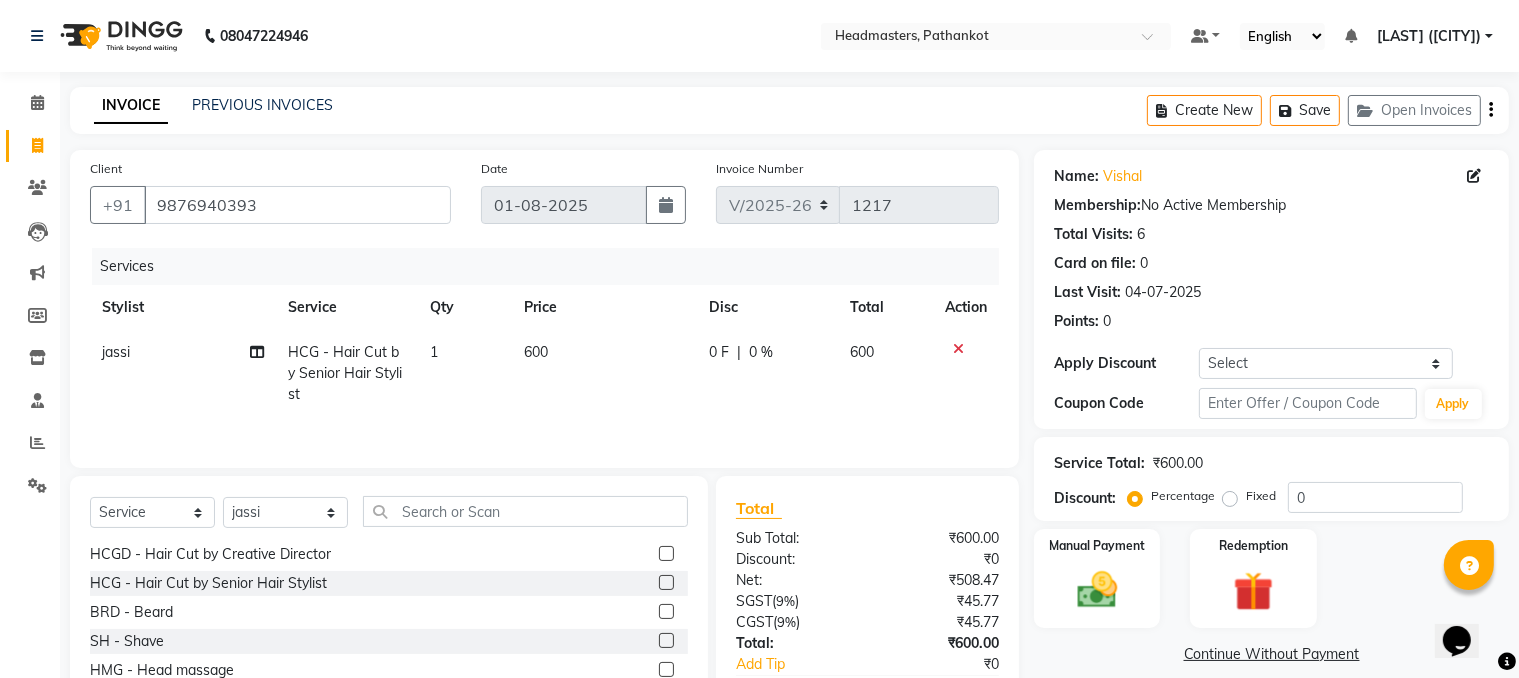 click on "600" 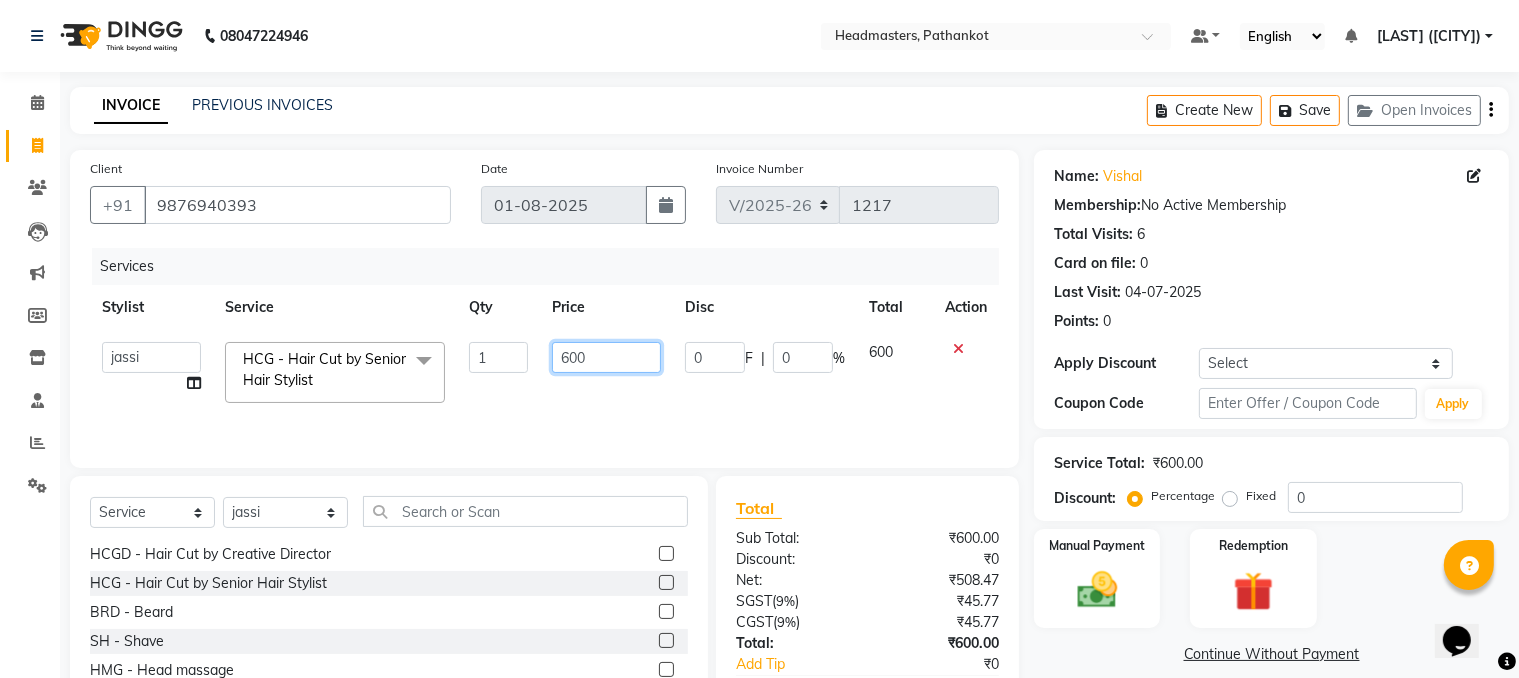 click on "600" 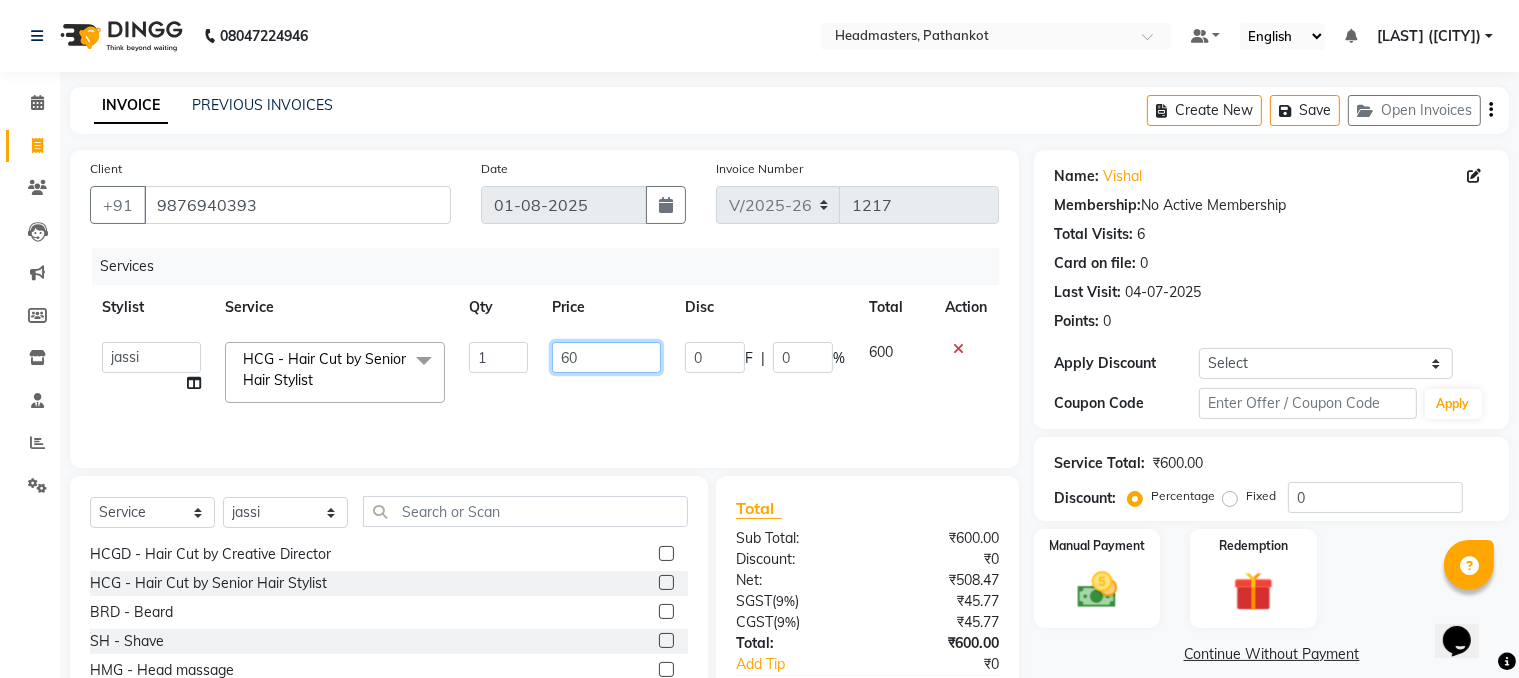 type on "6" 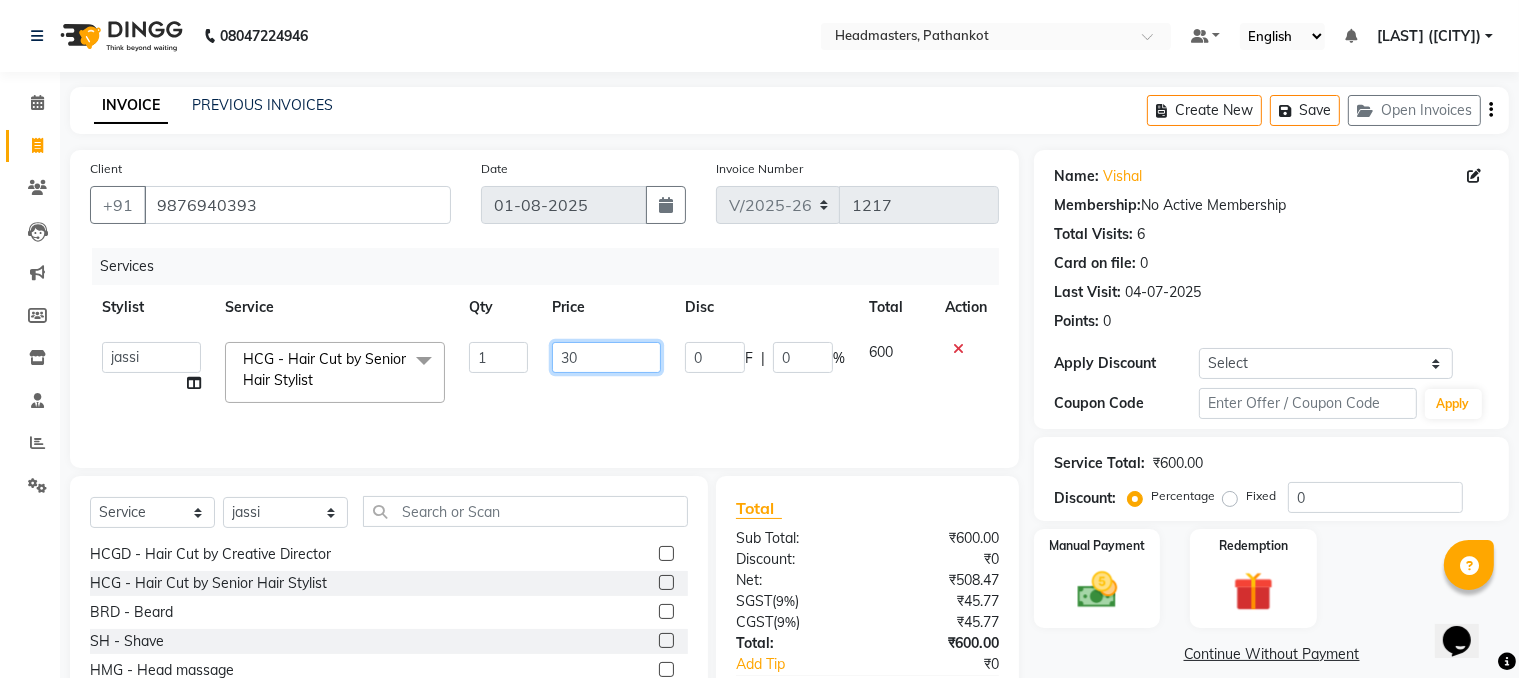 type on "300" 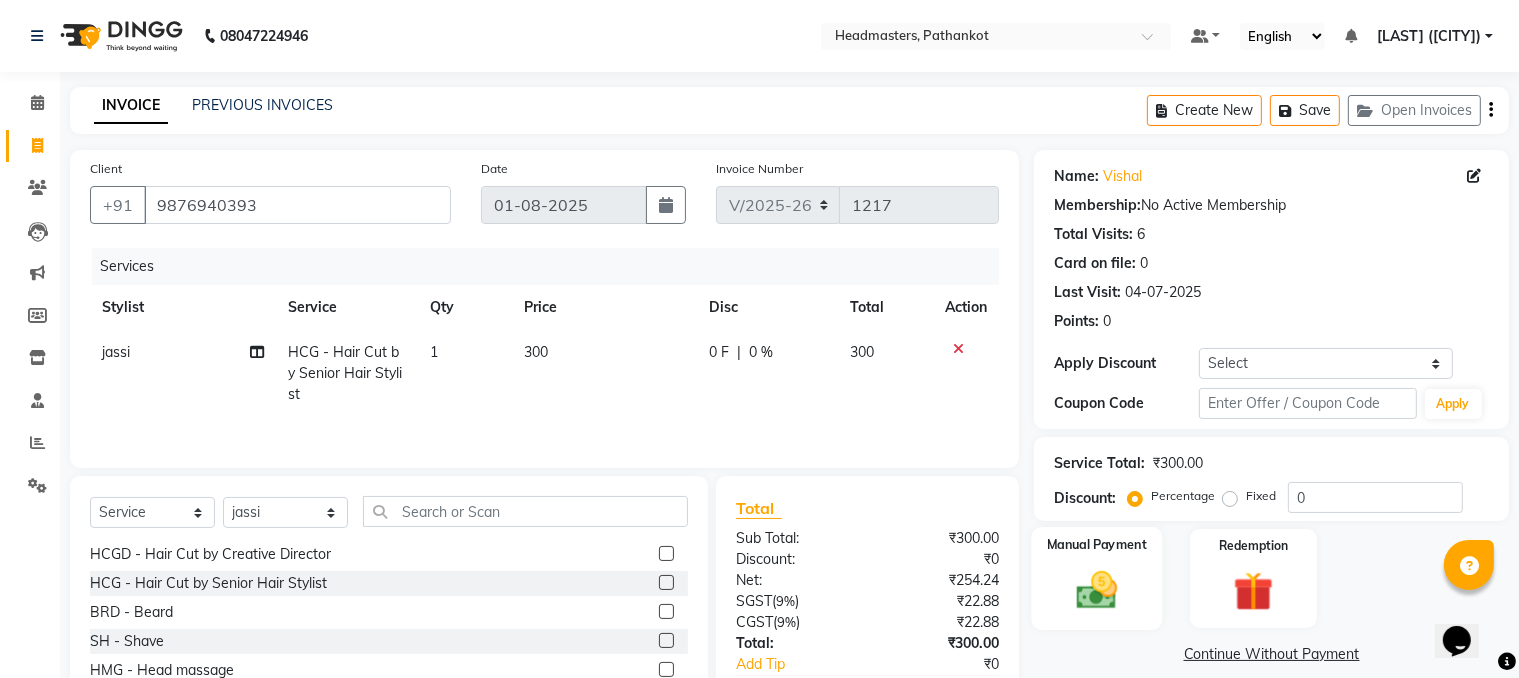 click on "Manual Payment" 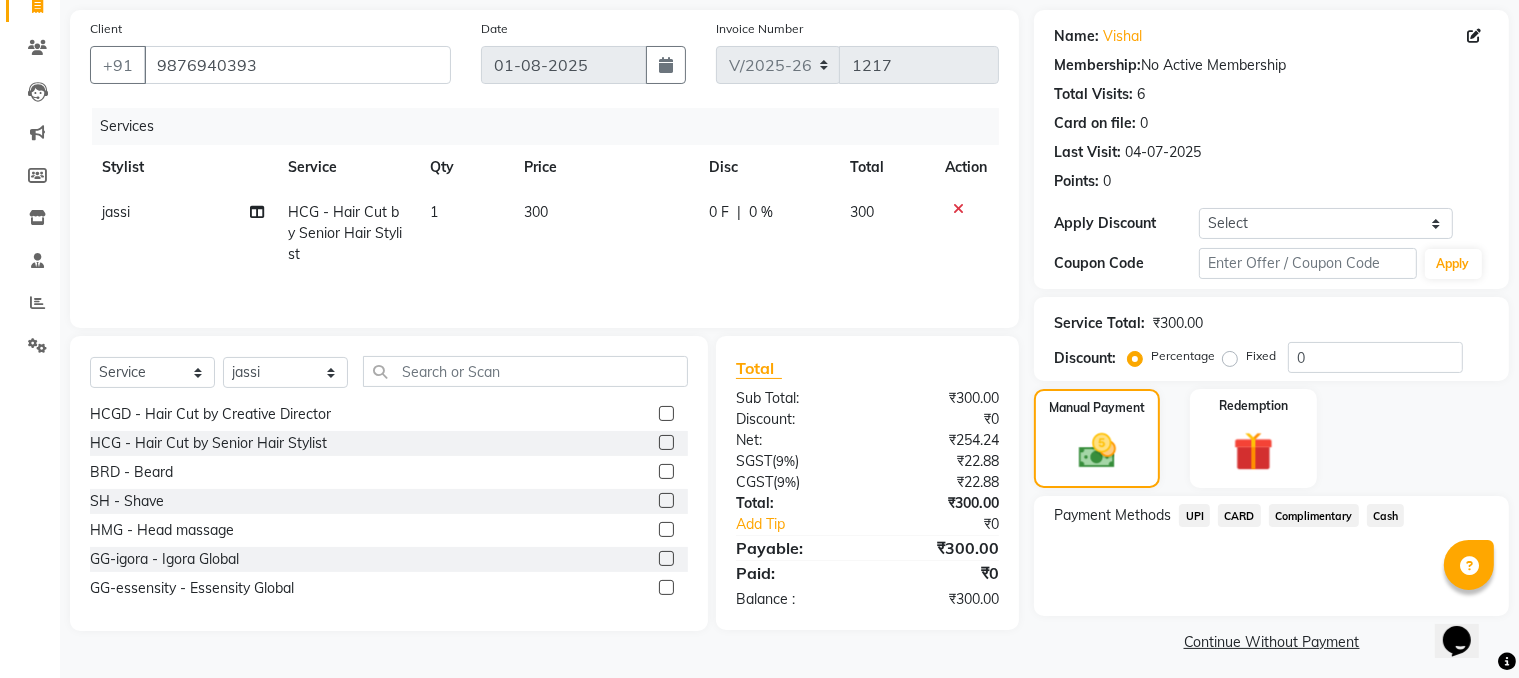 scroll, scrollTop: 148, scrollLeft: 0, axis: vertical 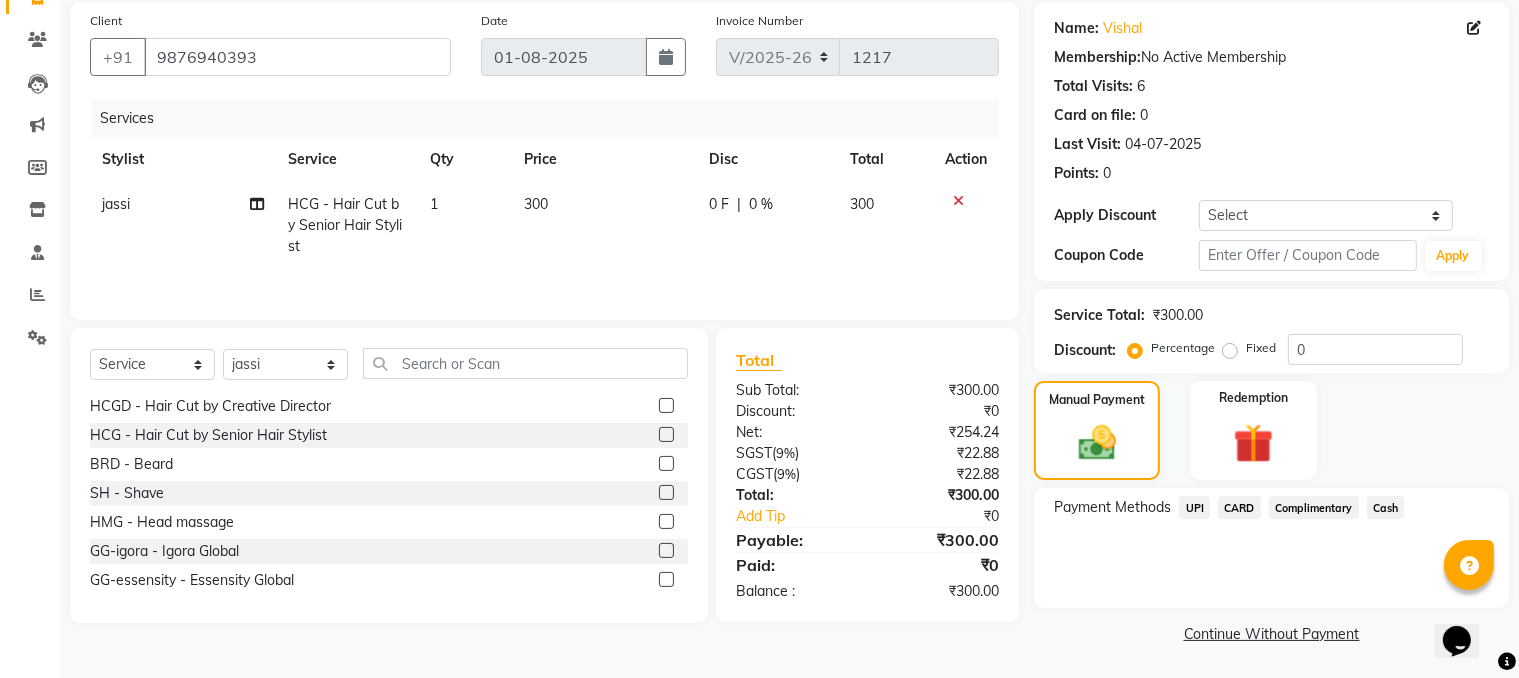 click on "Cash" 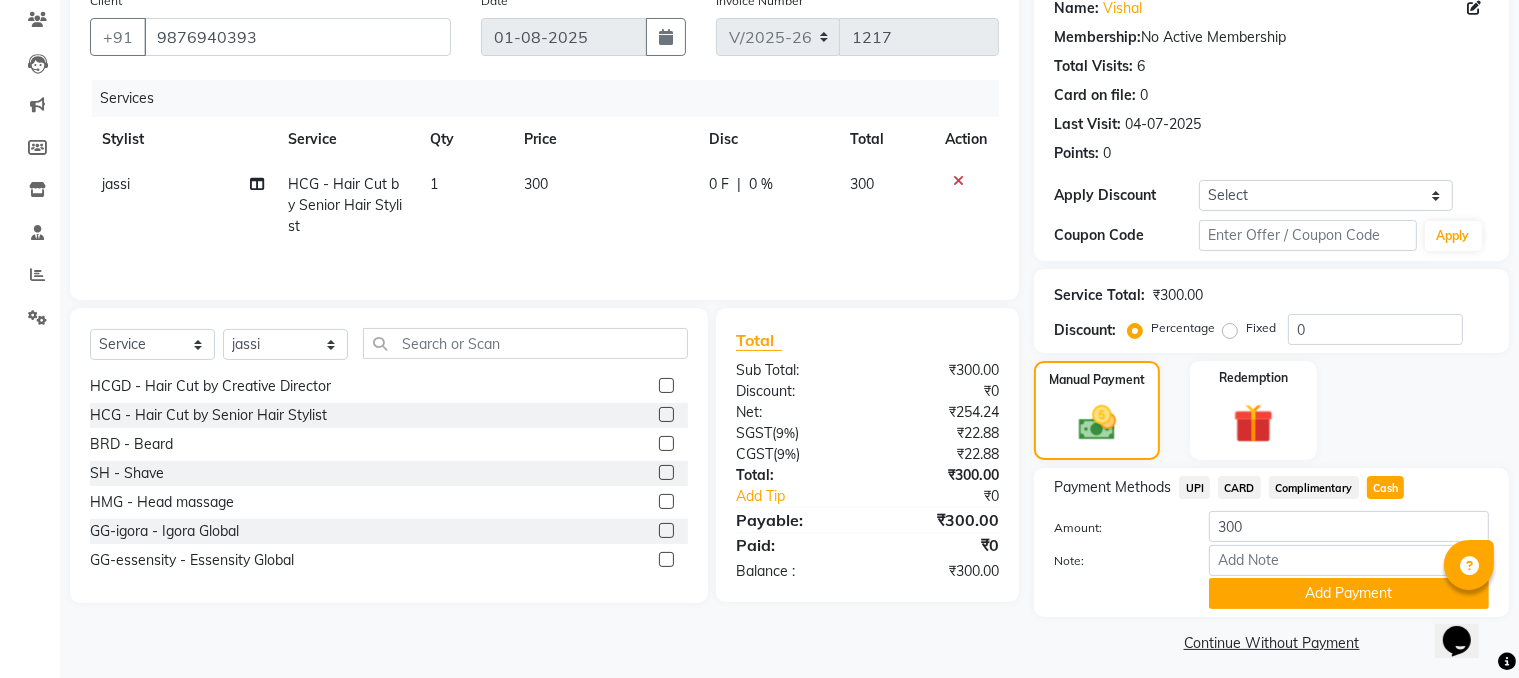 scroll, scrollTop: 180, scrollLeft: 0, axis: vertical 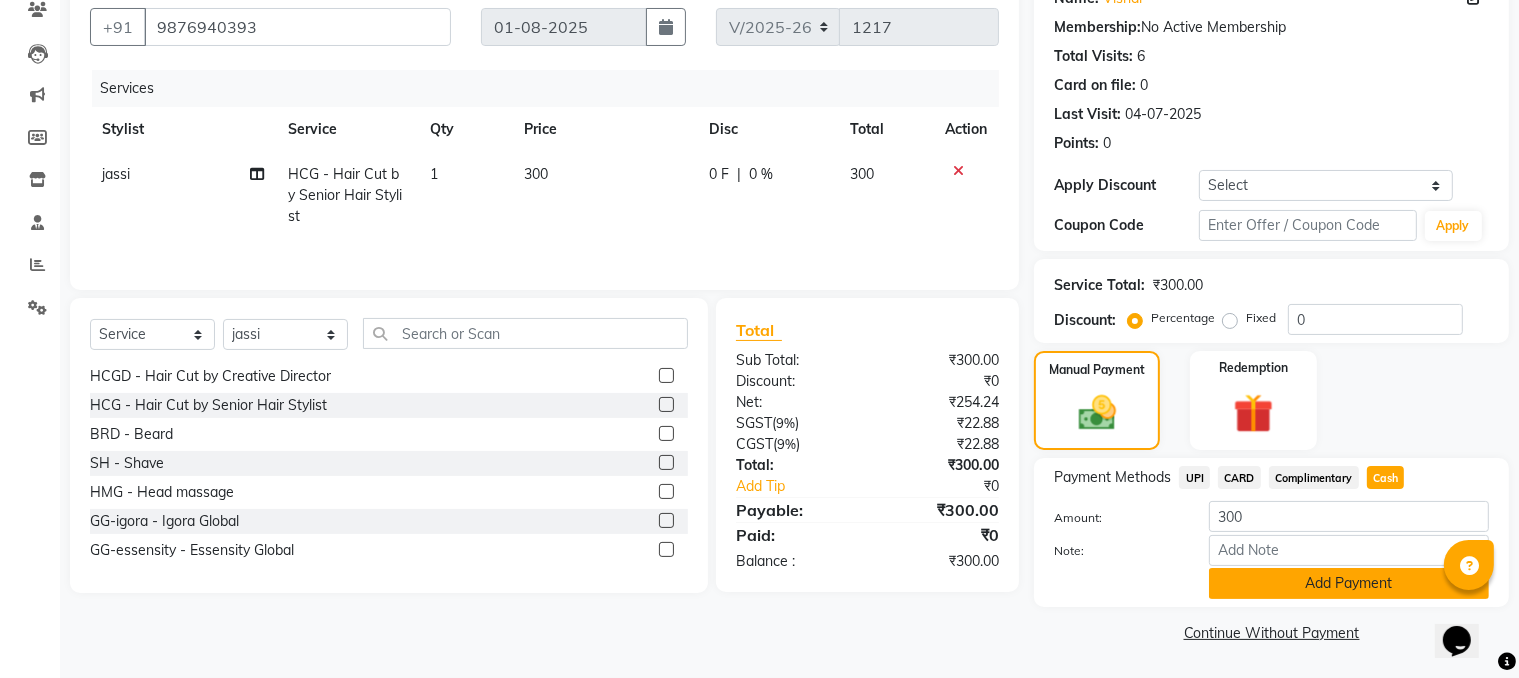 click on "Add Payment" 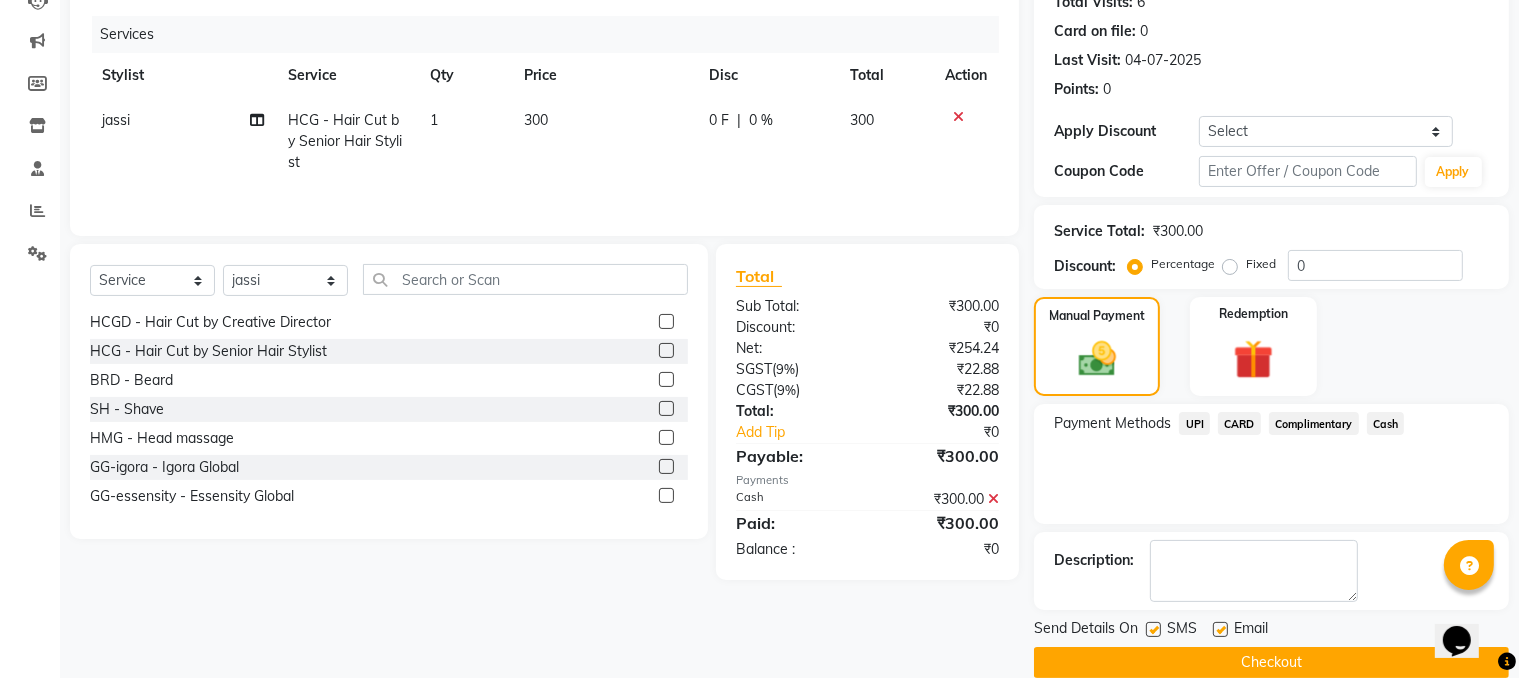 scroll, scrollTop: 260, scrollLeft: 0, axis: vertical 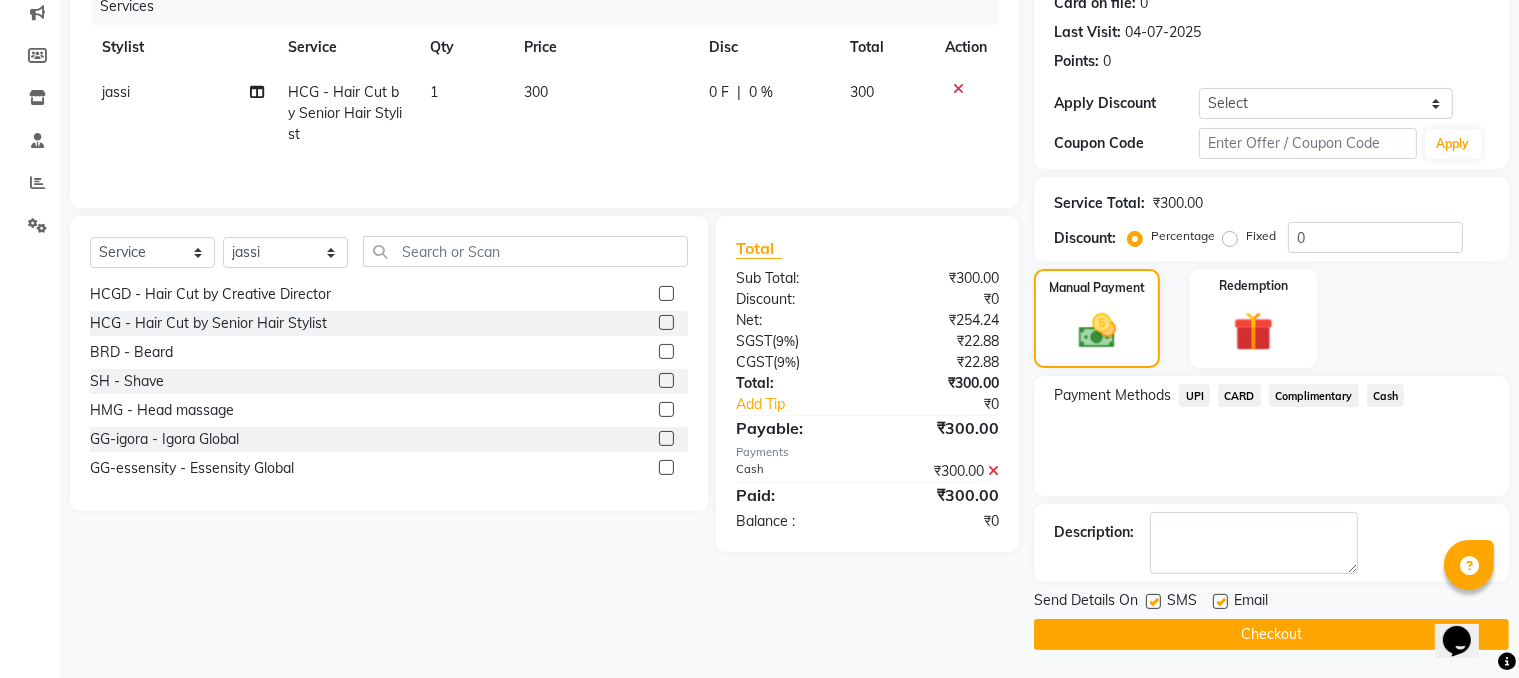 click on "Checkout" 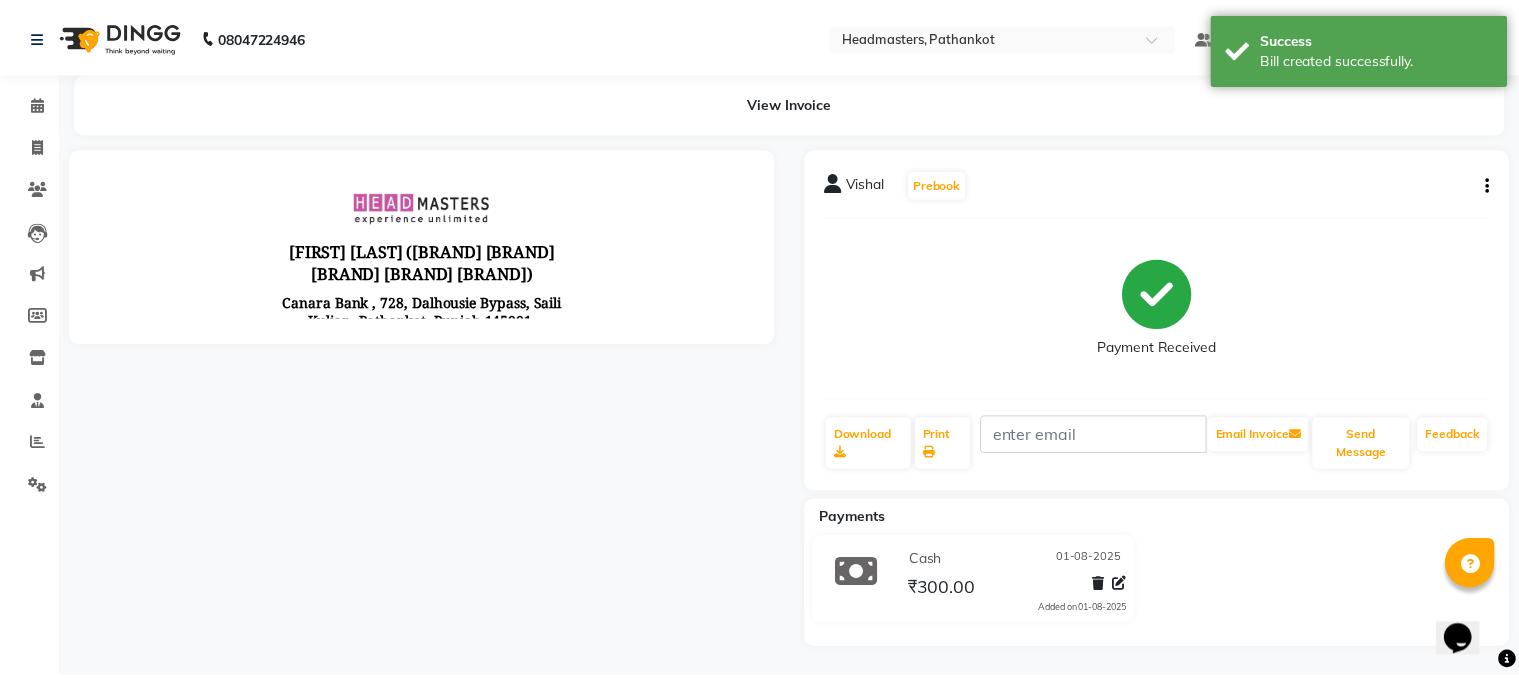 scroll, scrollTop: 0, scrollLeft: 0, axis: both 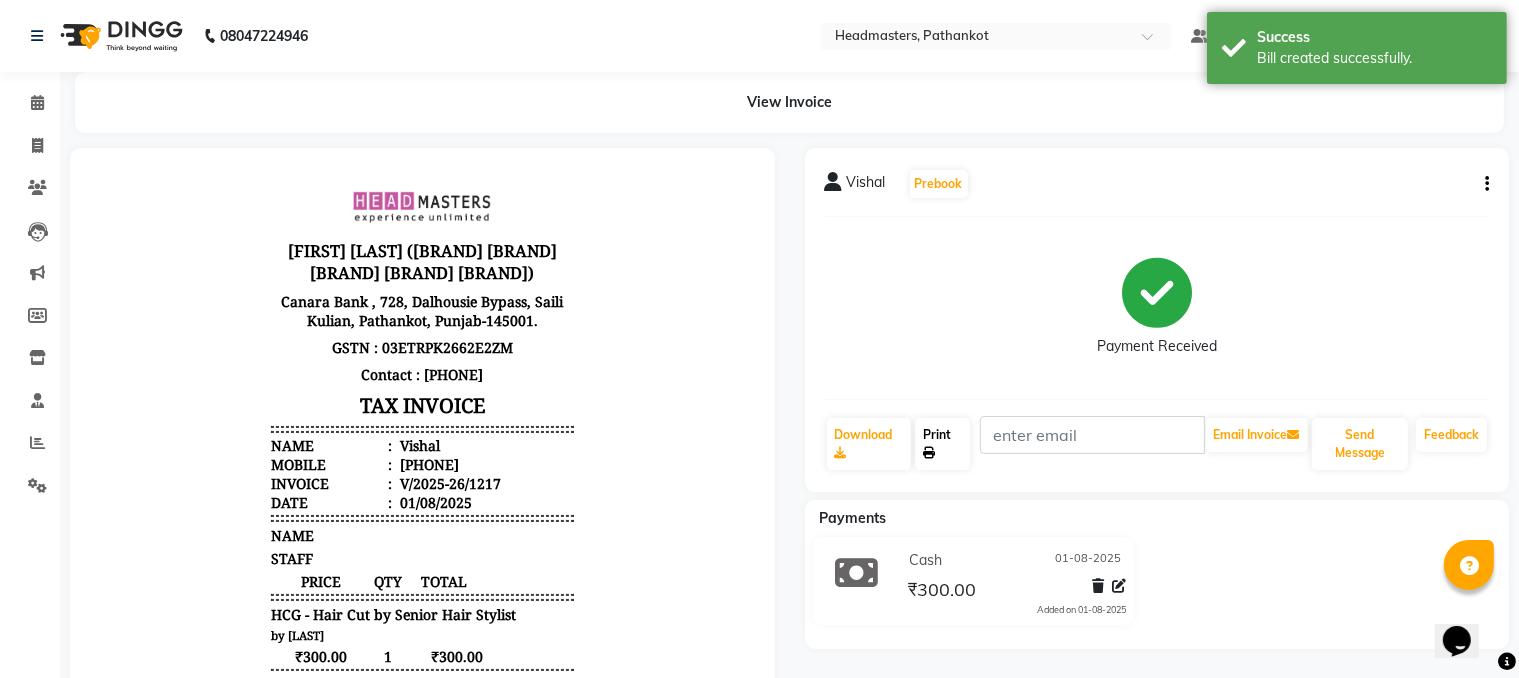 click on "Print" 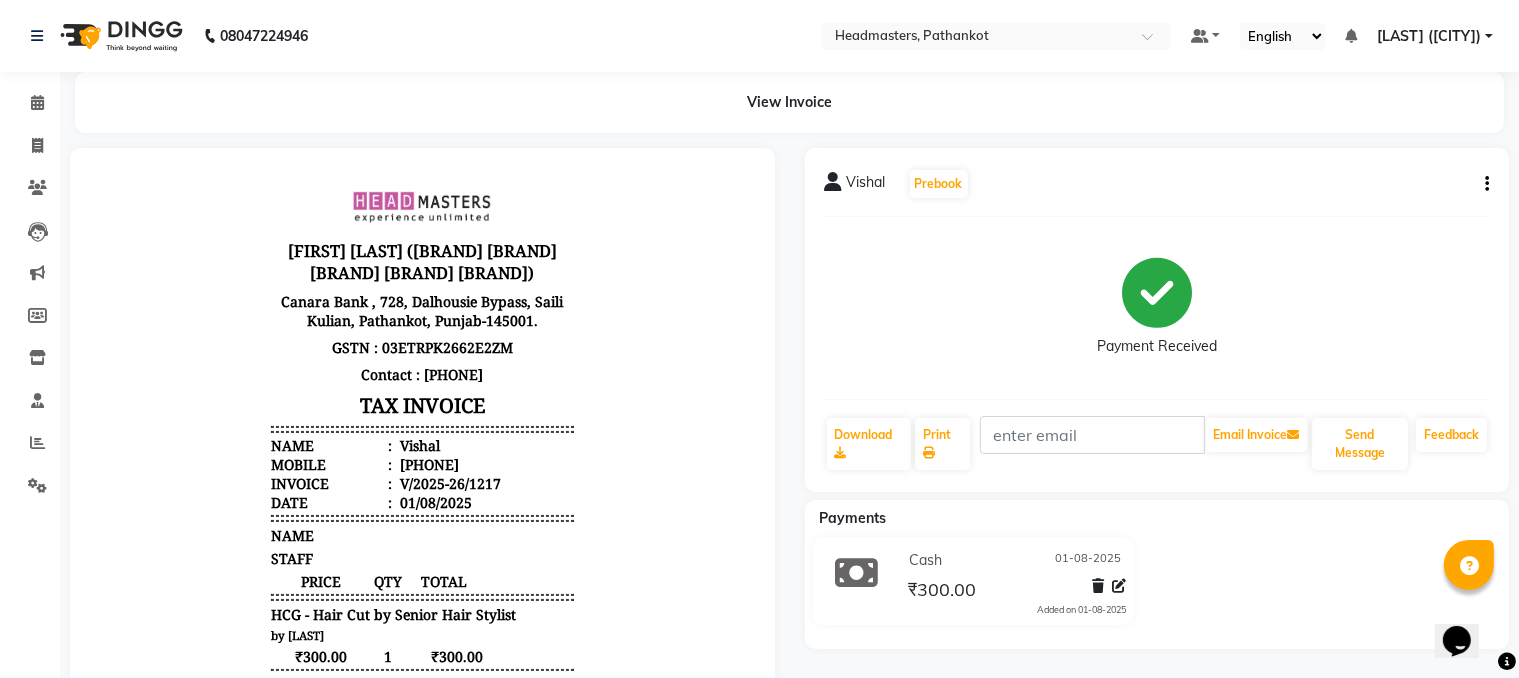 click on "Payment Received" 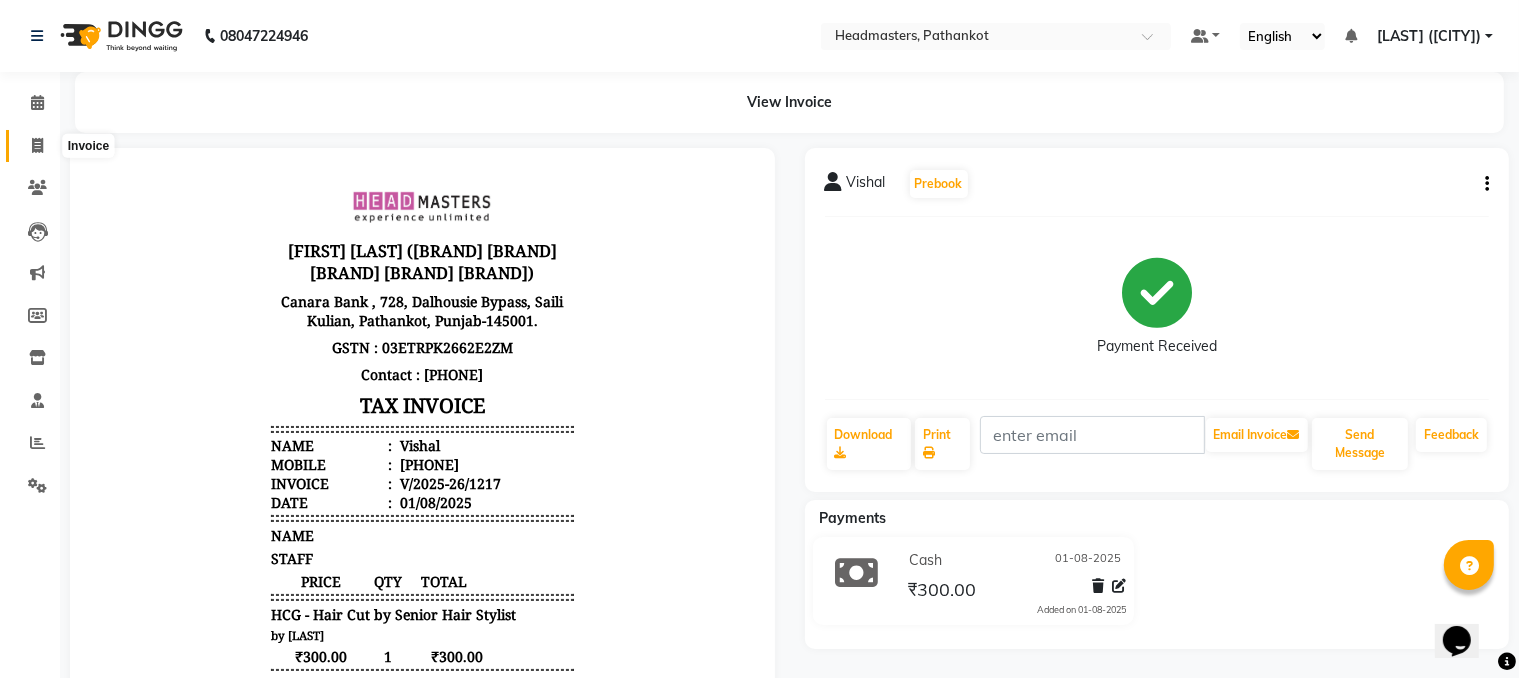 click 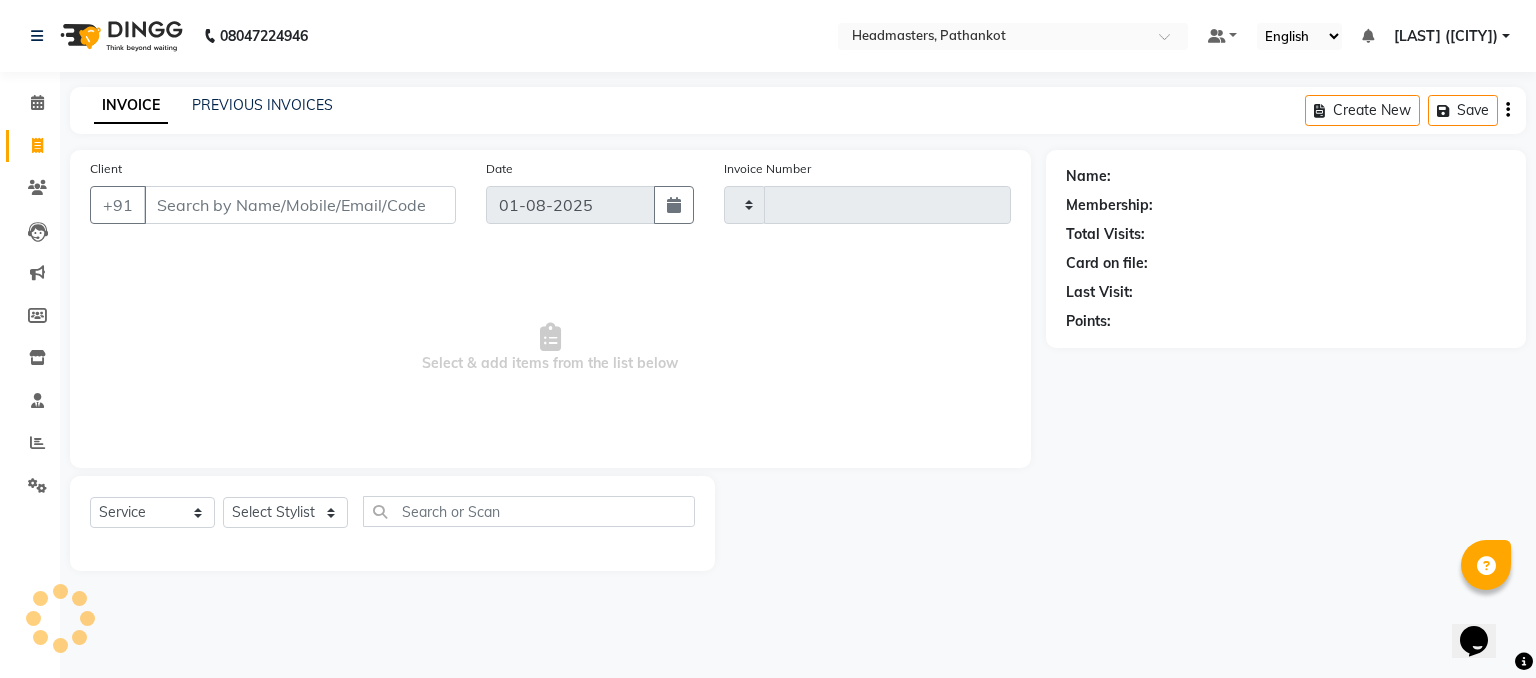 type on "1218" 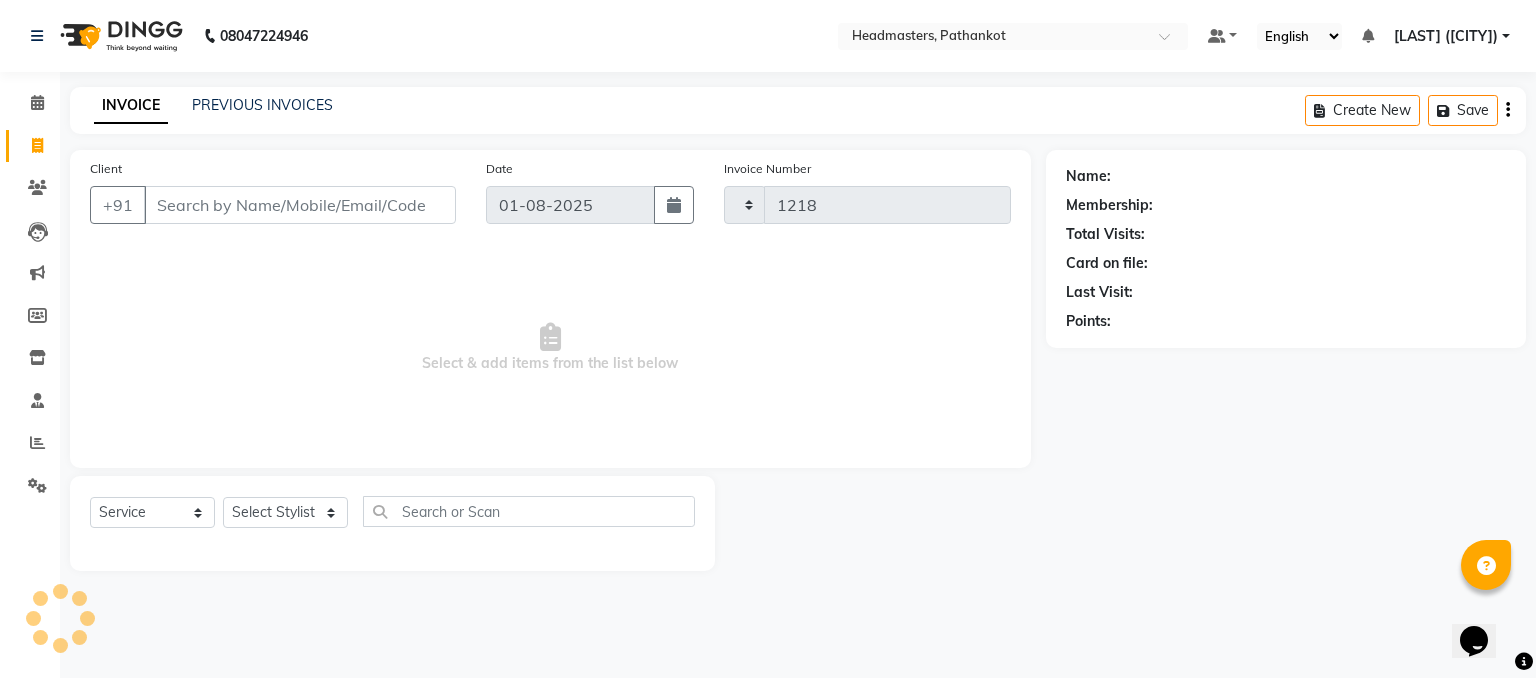 select on "7530" 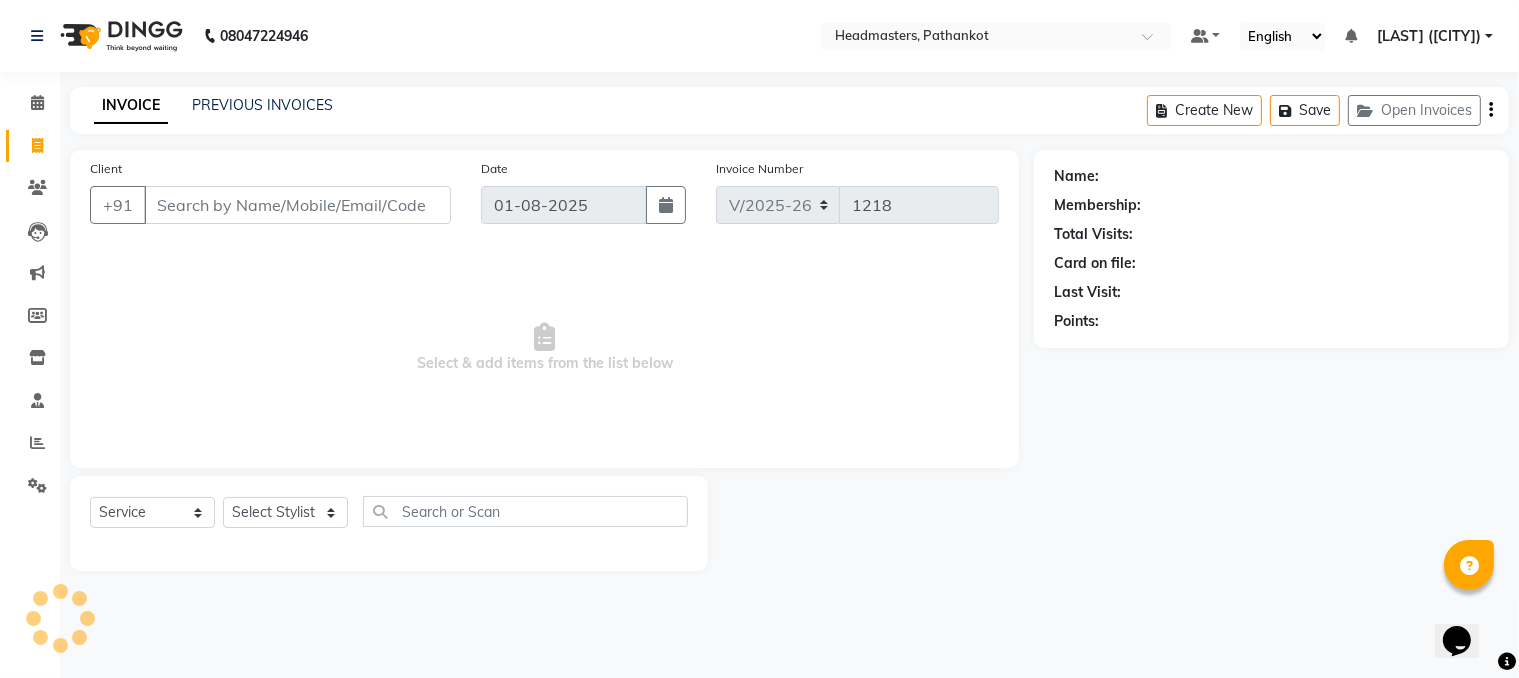 select on "66904" 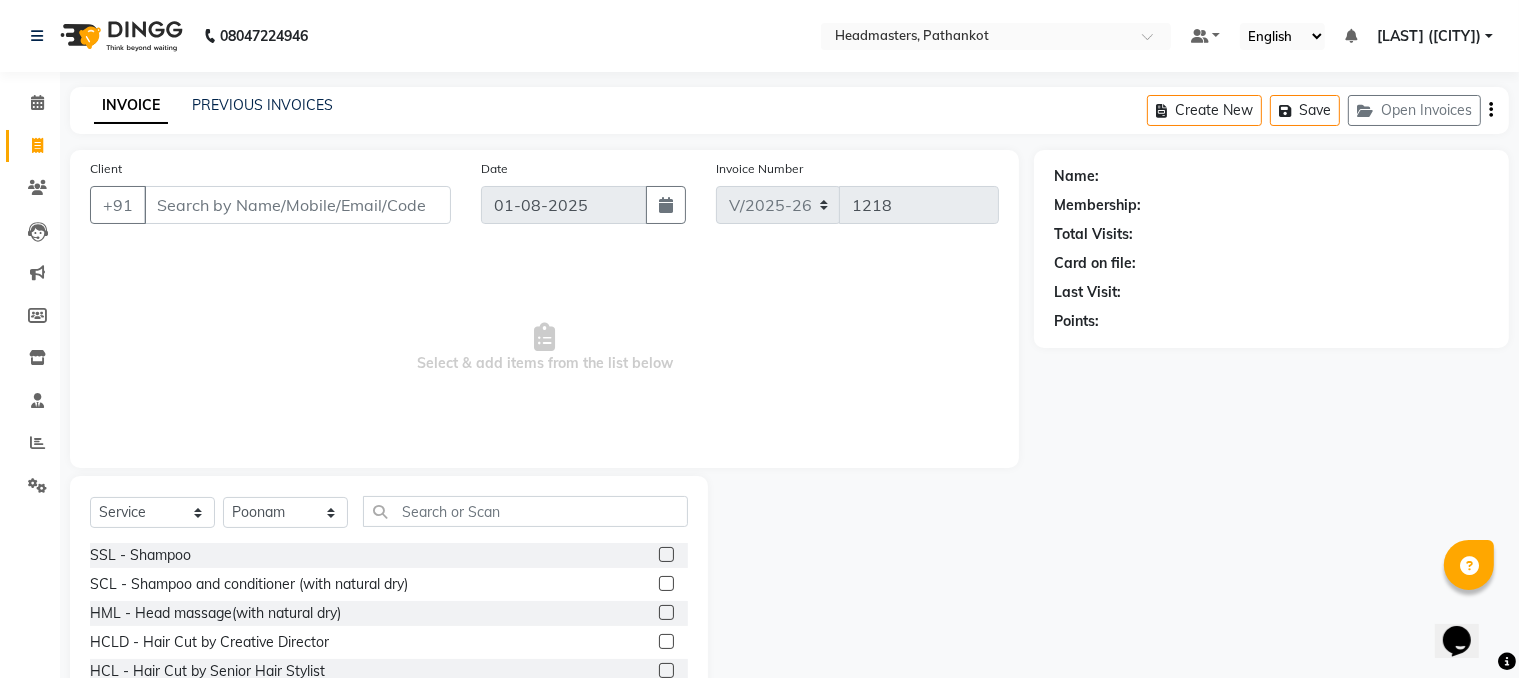 click on "Client" at bounding box center [297, 205] 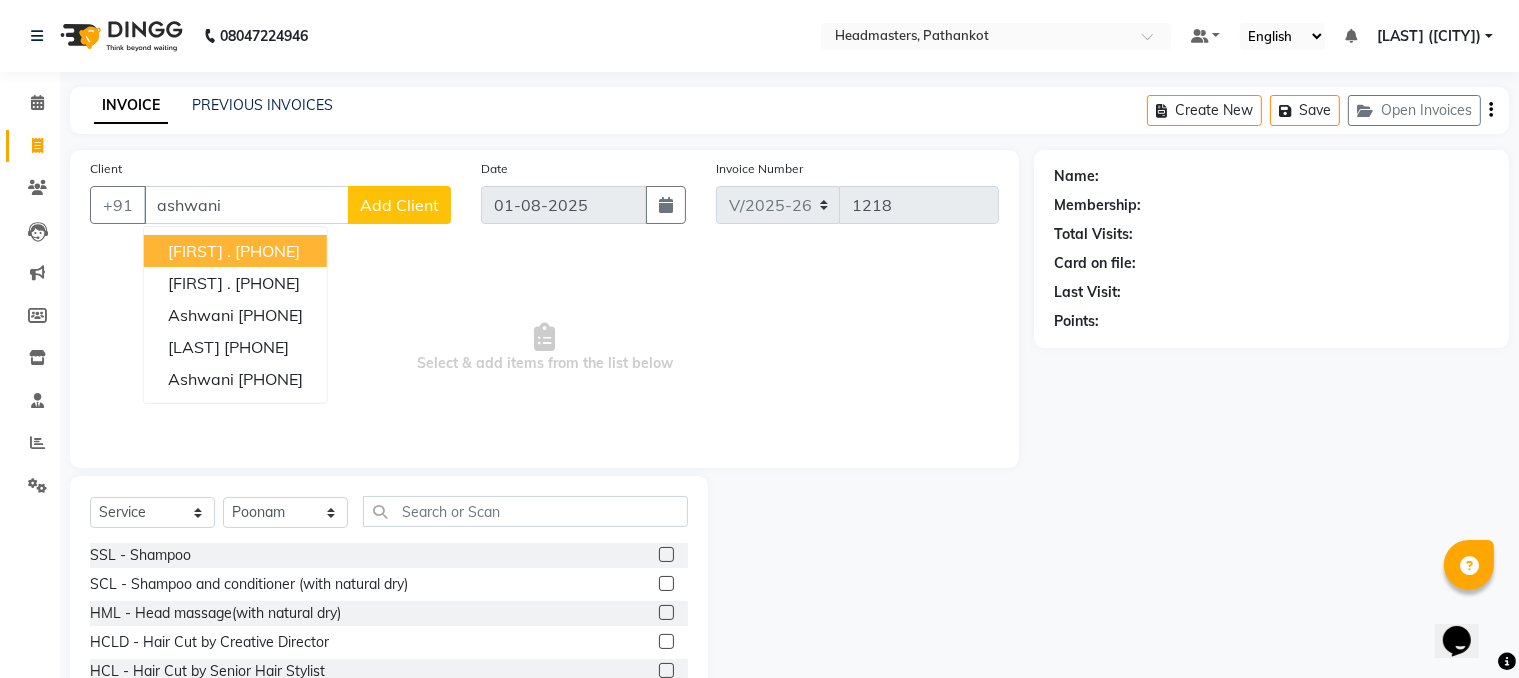 click on "[FIRST] ." at bounding box center [199, 251] 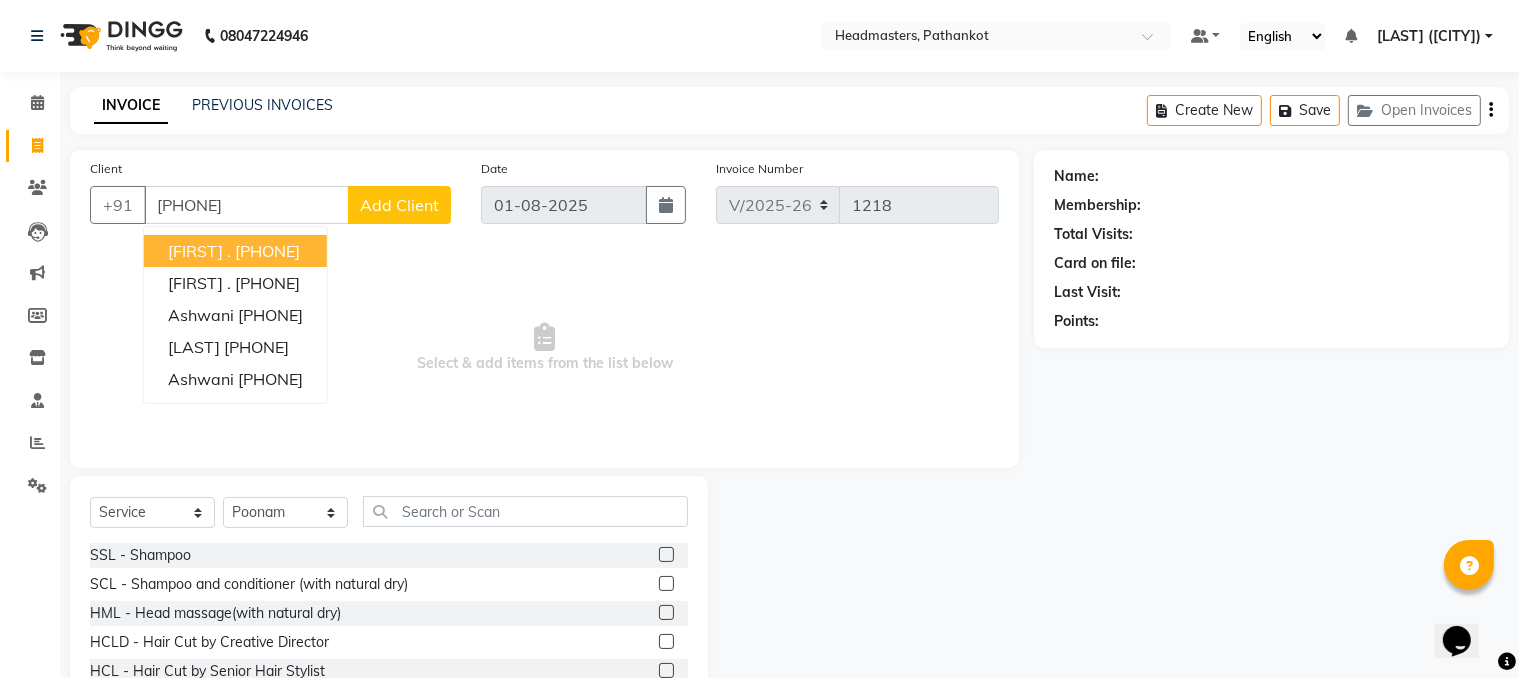 type on "[PHONE]" 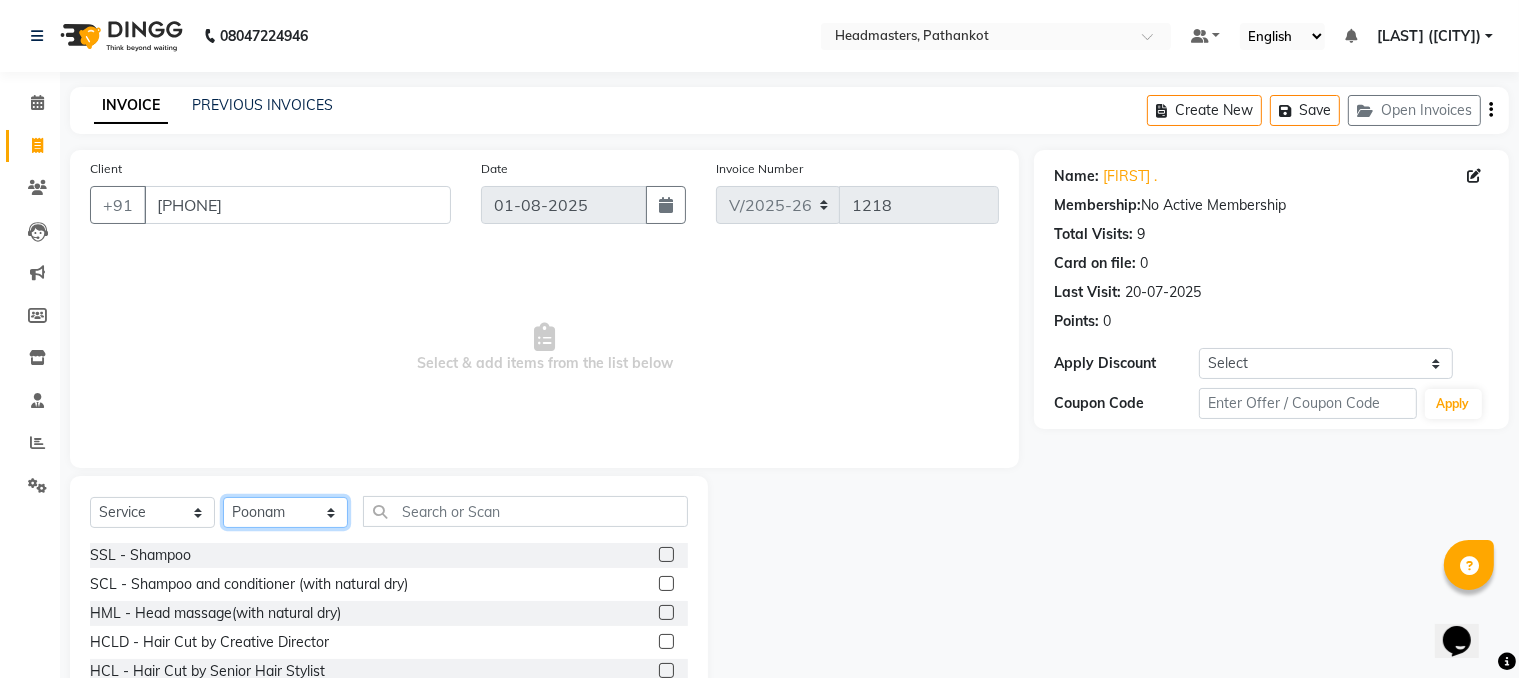 click on "Select Stylist [LAST] [LAST] [LAST] [LAST] [LAST] [LAST] [LAST] [LAST] [LAST] [LAST] [LAST] [LAST] [LAST] [LAST] [LAST] [LAST] [LAST] [LAST]" 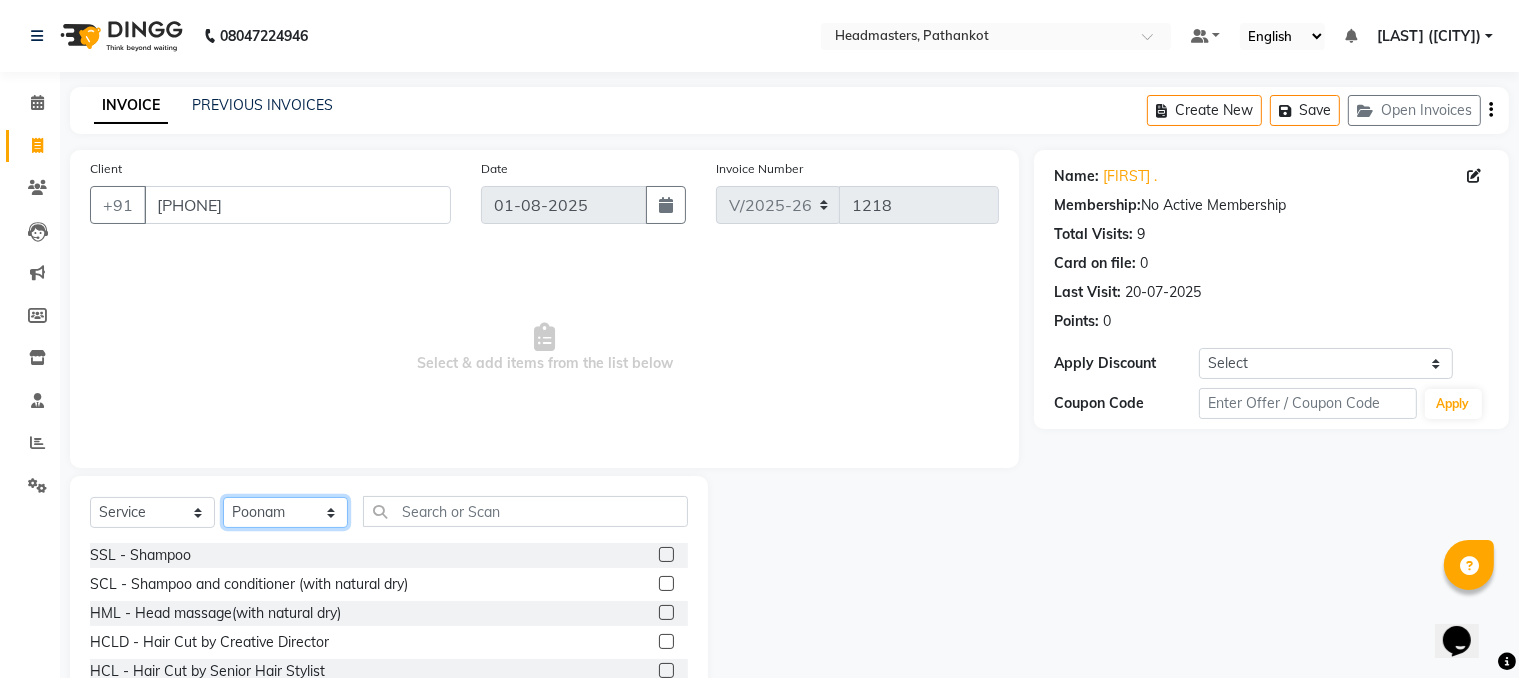 select on "83139" 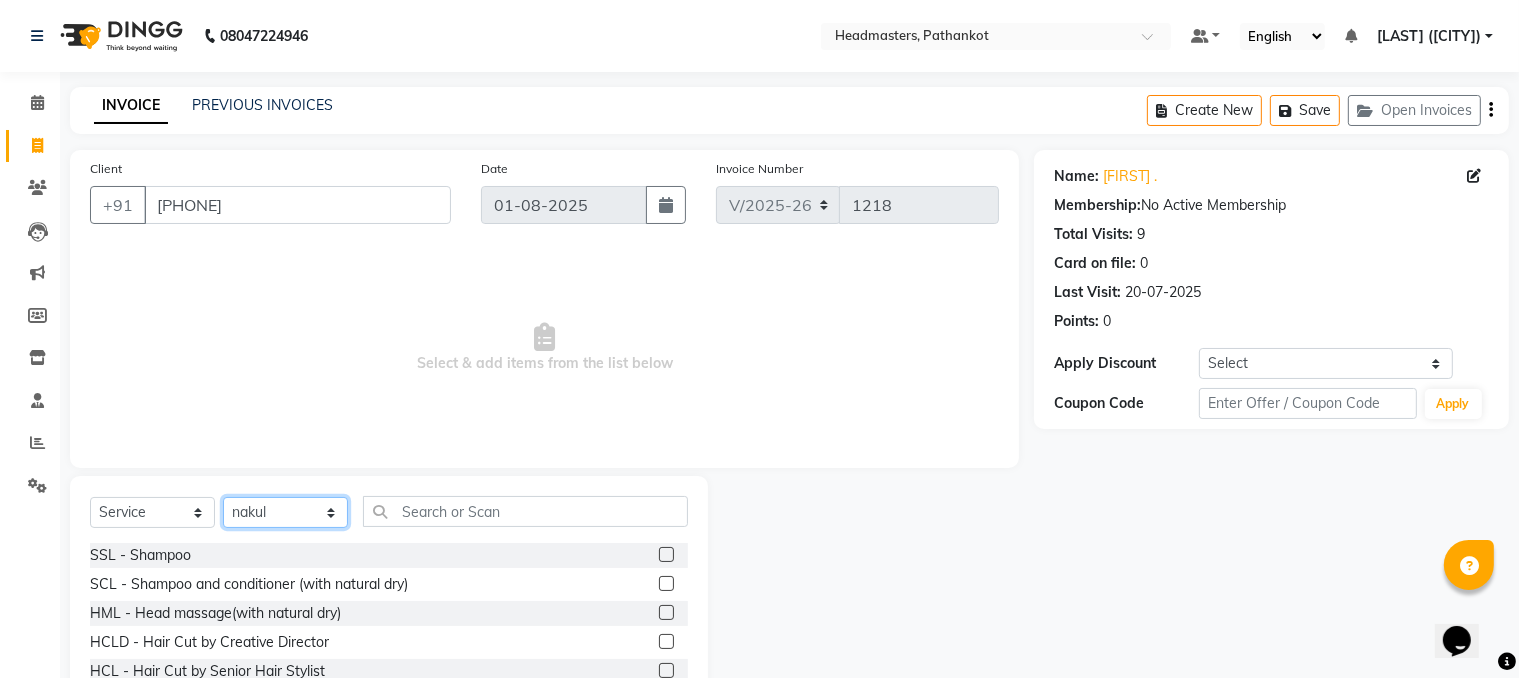 click on "Select Stylist [LAST] [LAST] [LAST] [LAST] [LAST] [LAST] [LAST] [LAST] [LAST] [LAST] [LAST] [LAST] [LAST] [LAST] [LAST] [LAST] [LAST] [LAST]" 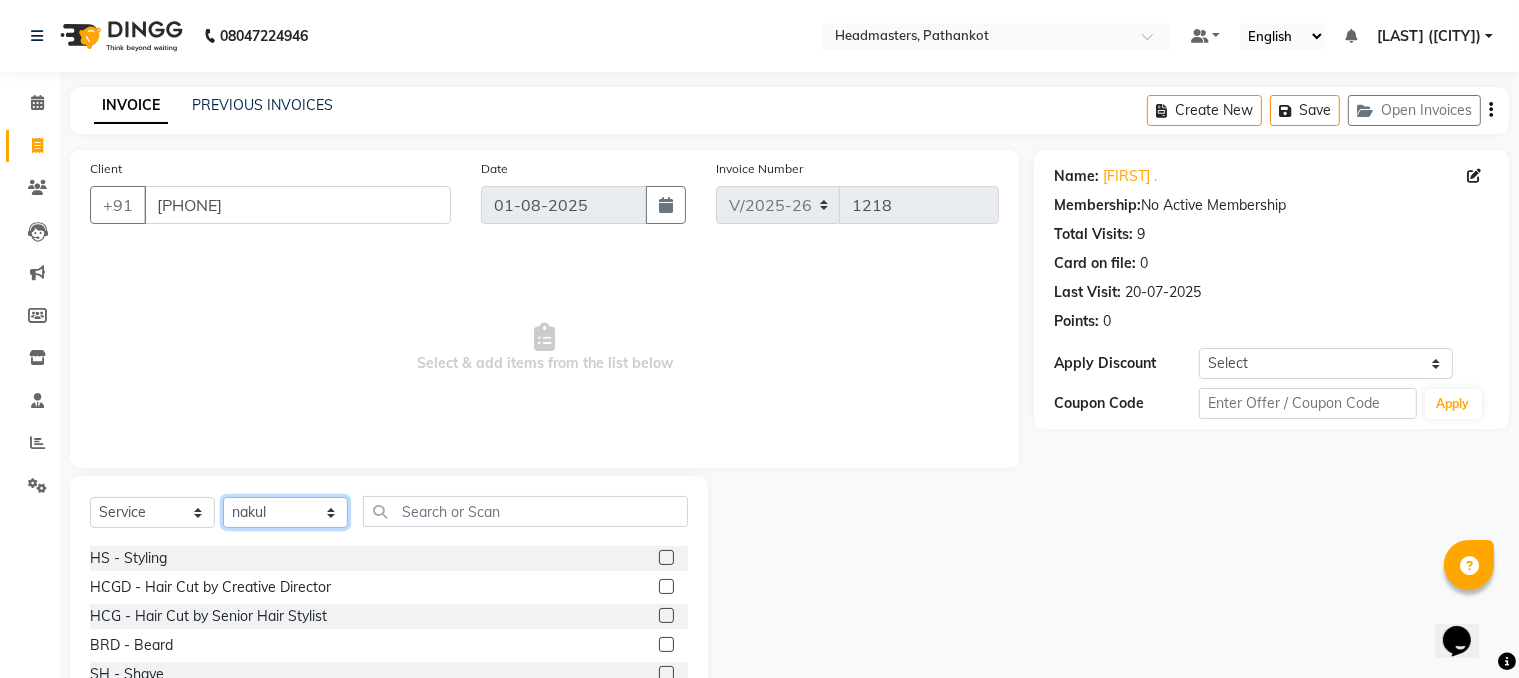 scroll, scrollTop: 900, scrollLeft: 0, axis: vertical 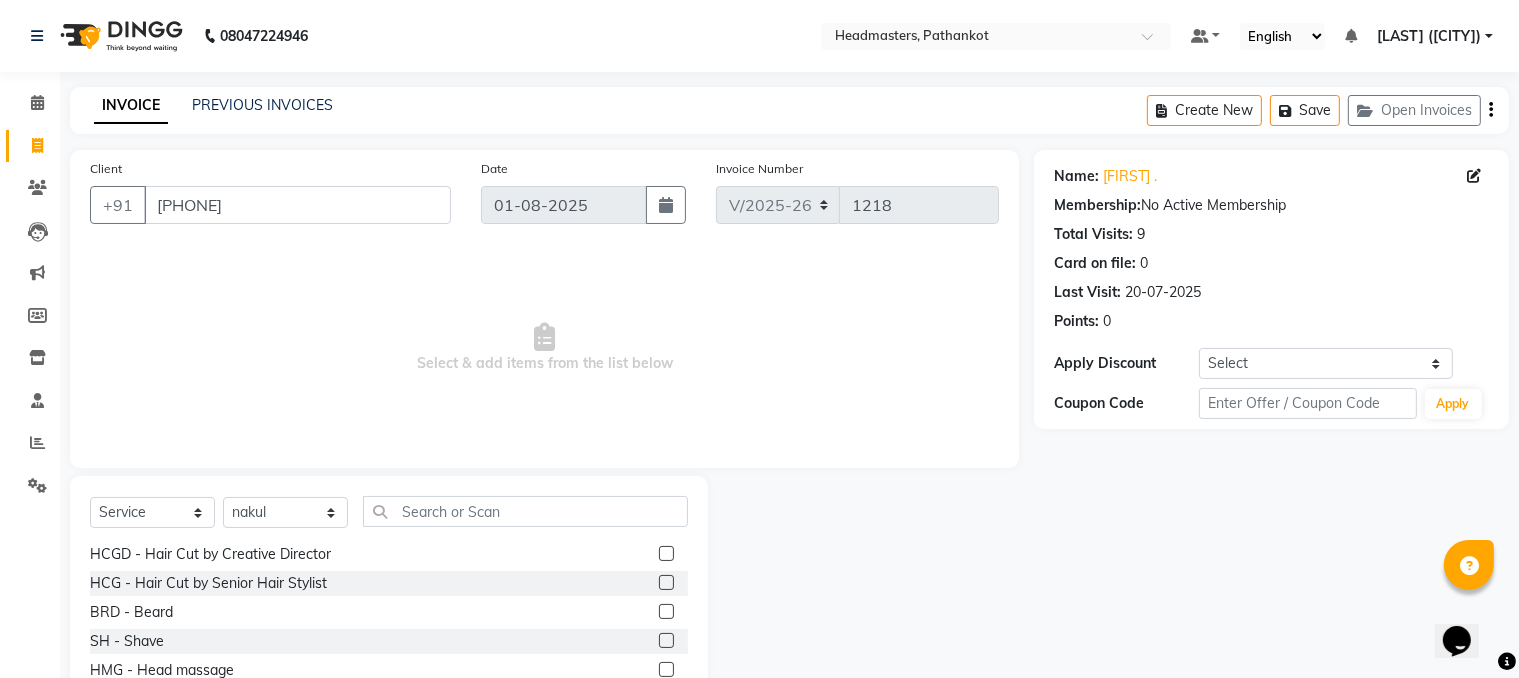 click 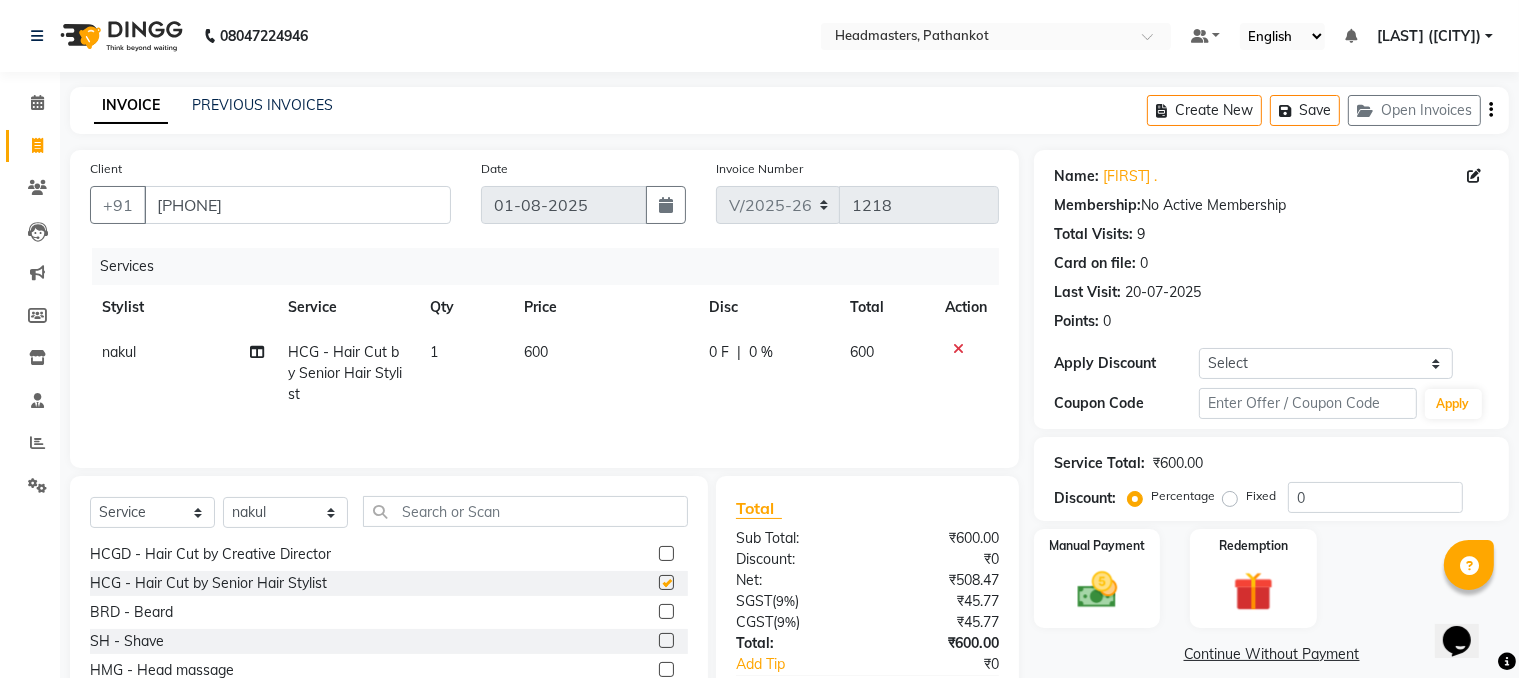 checkbox on "false" 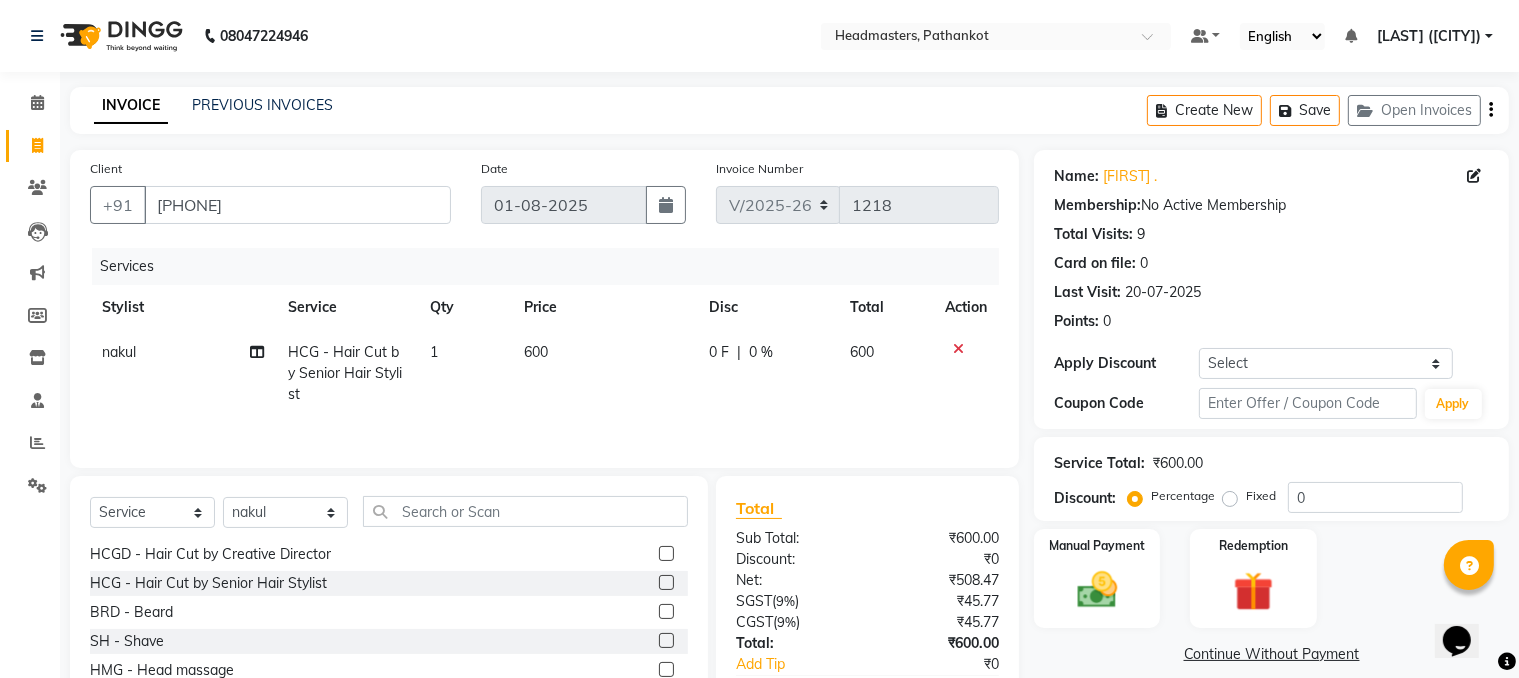 click on "600" 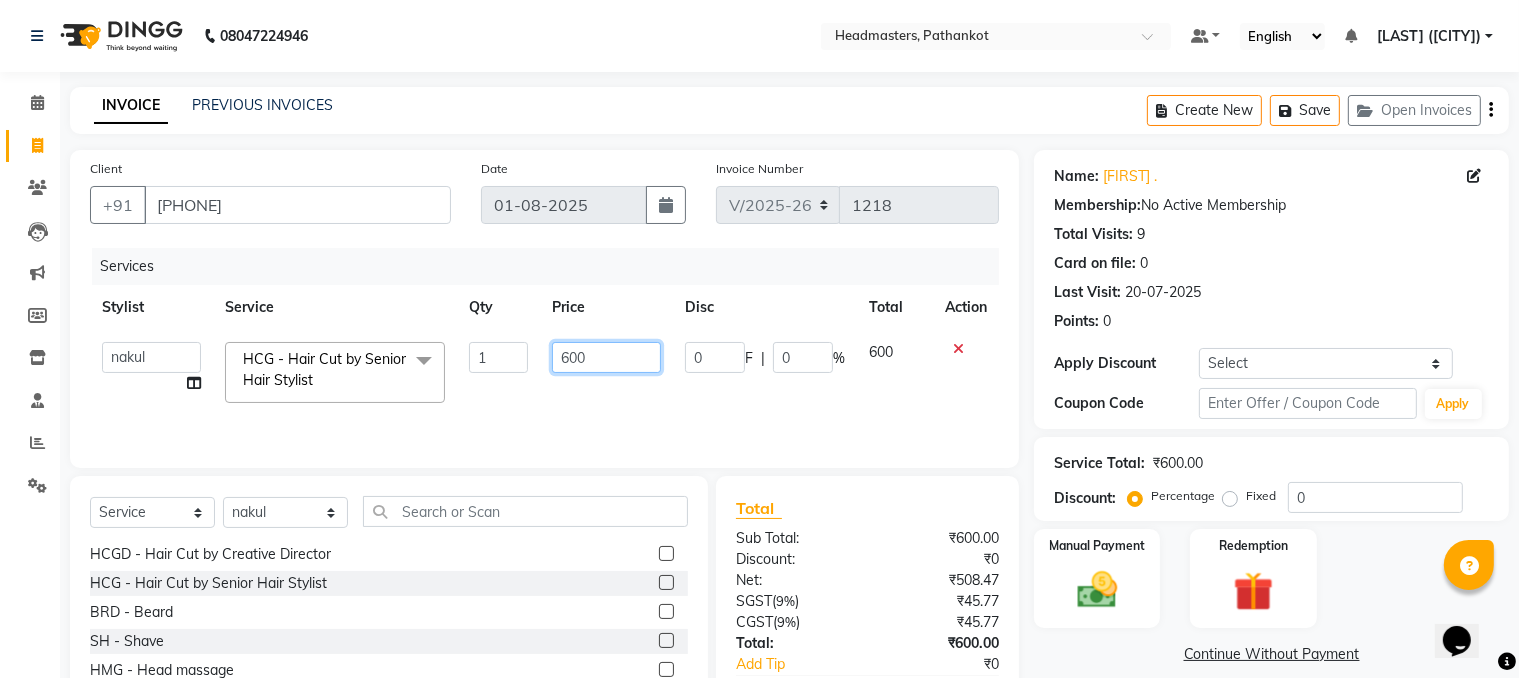 click on "600" 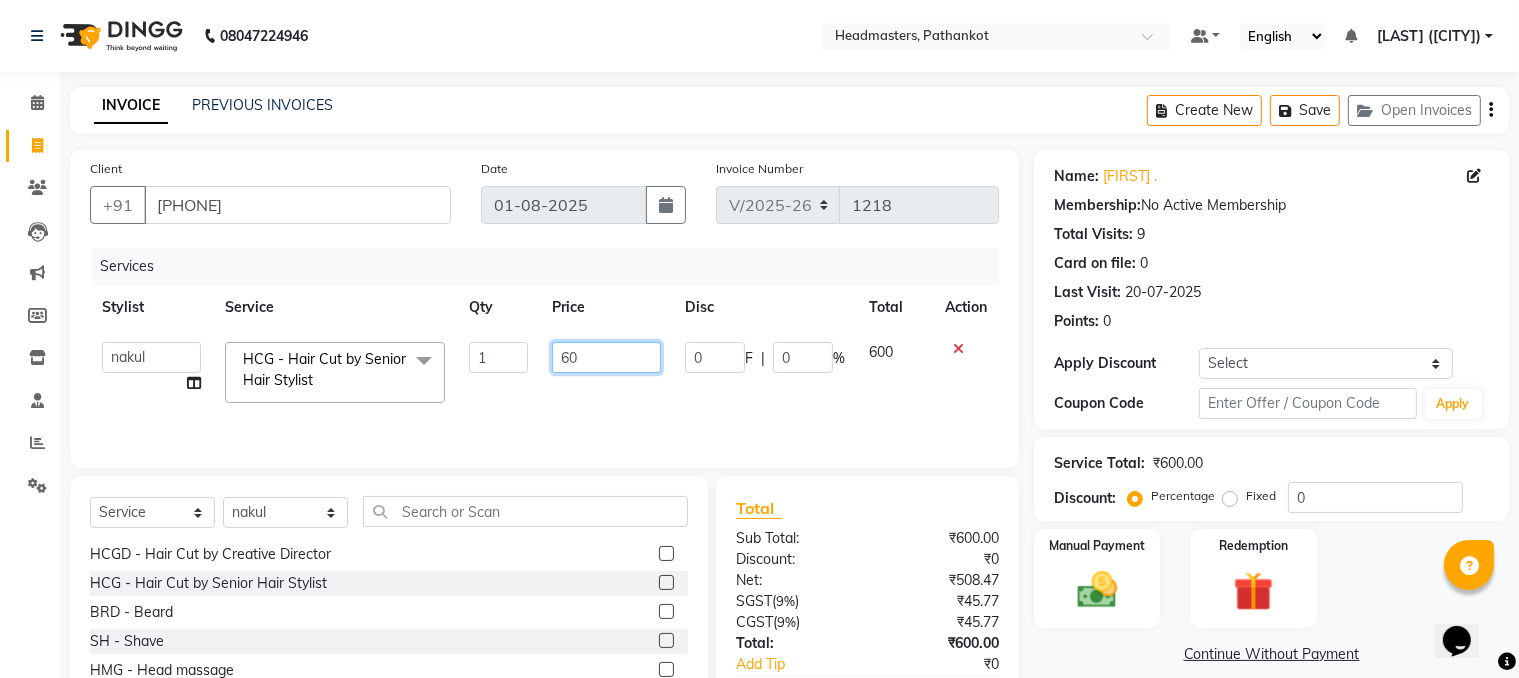 type on "6" 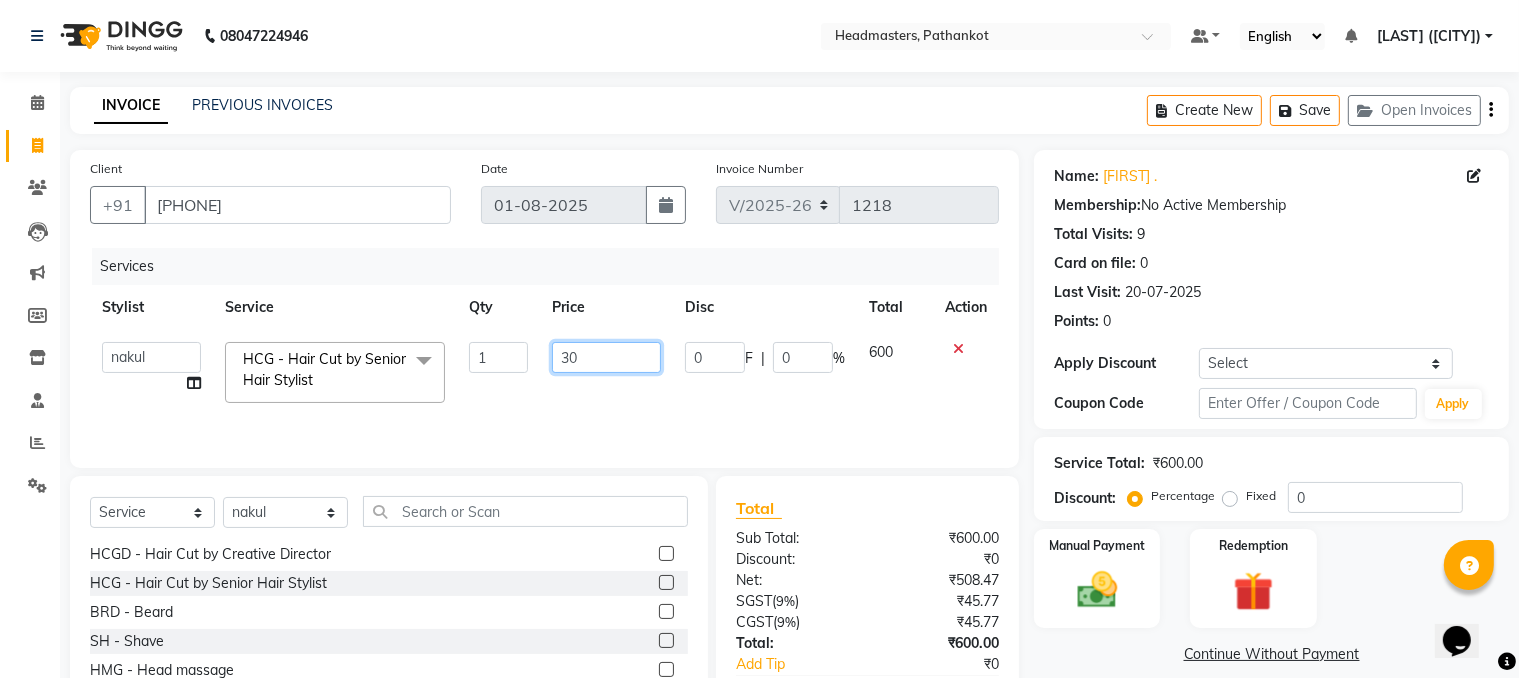 type on "300" 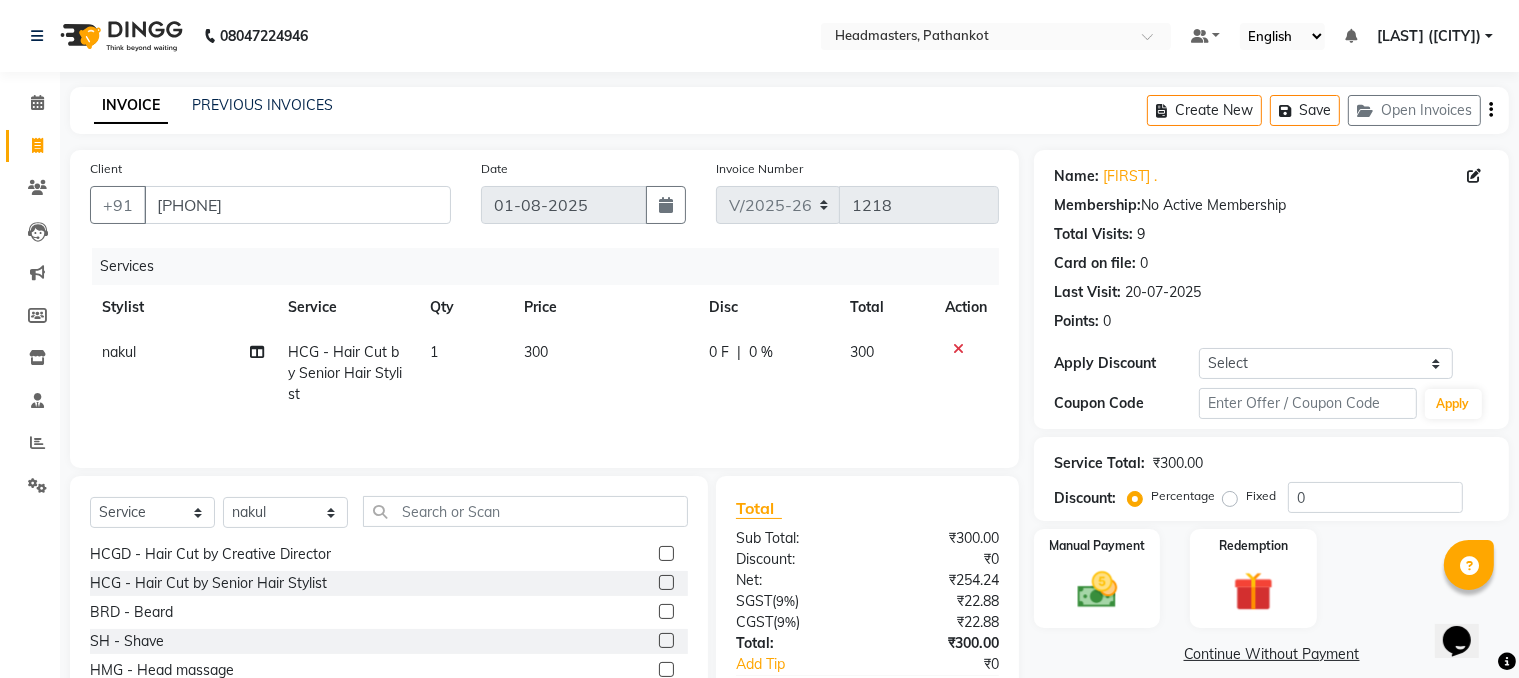 click on "Members" 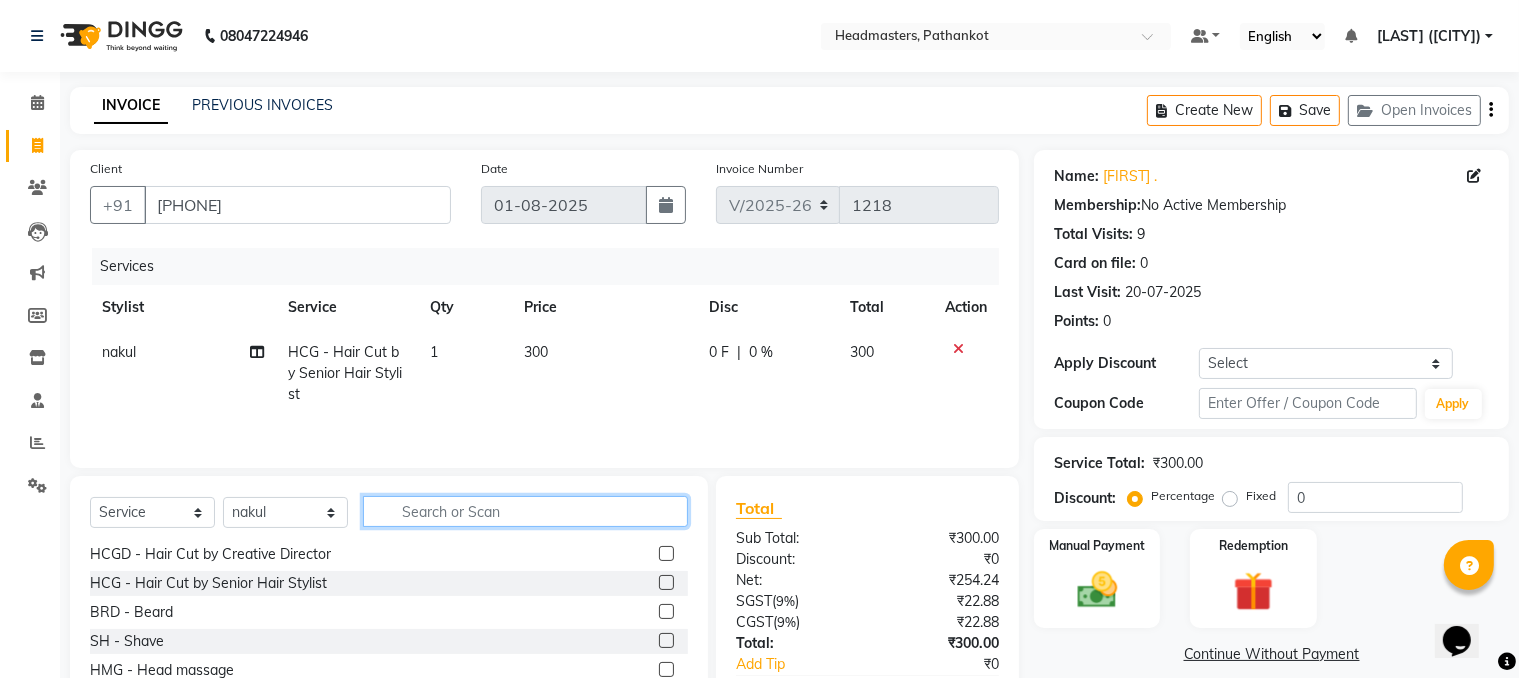 click 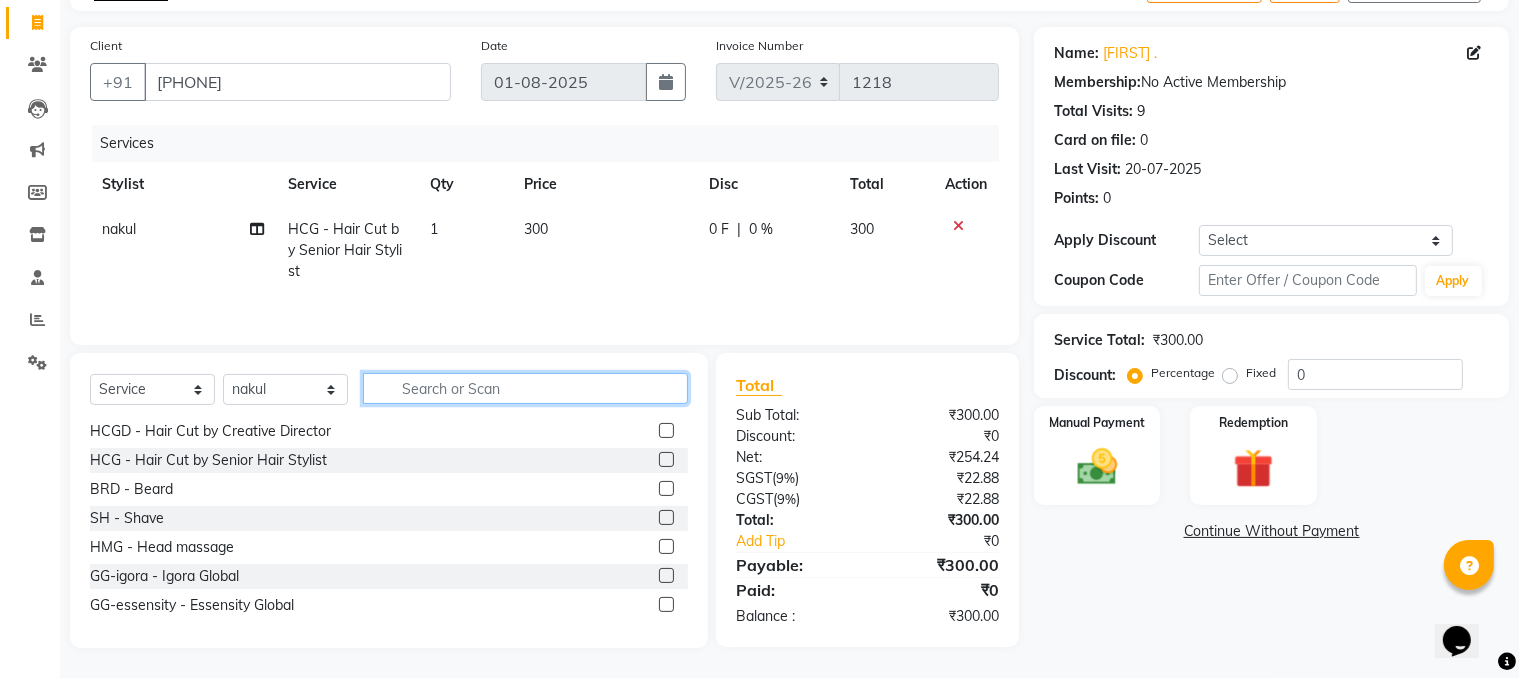 scroll, scrollTop: 125, scrollLeft: 0, axis: vertical 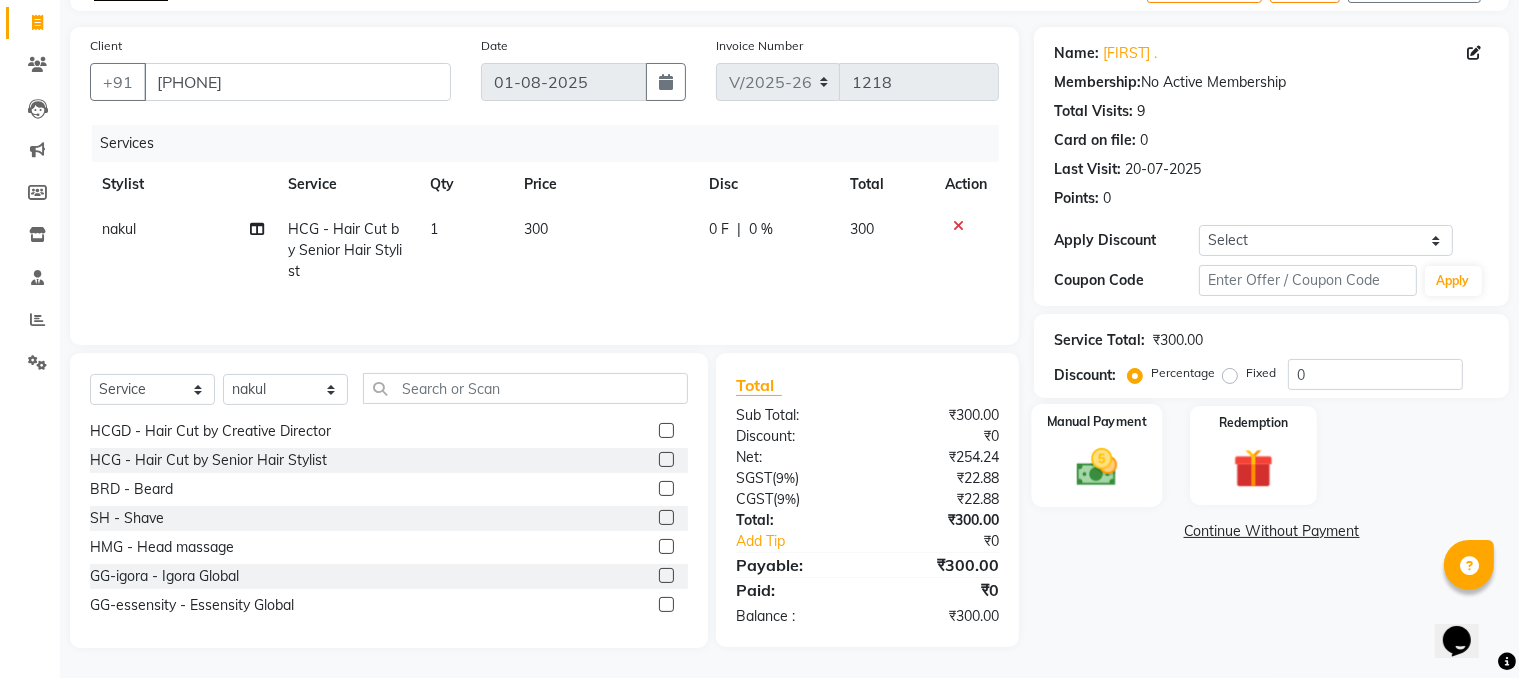 click 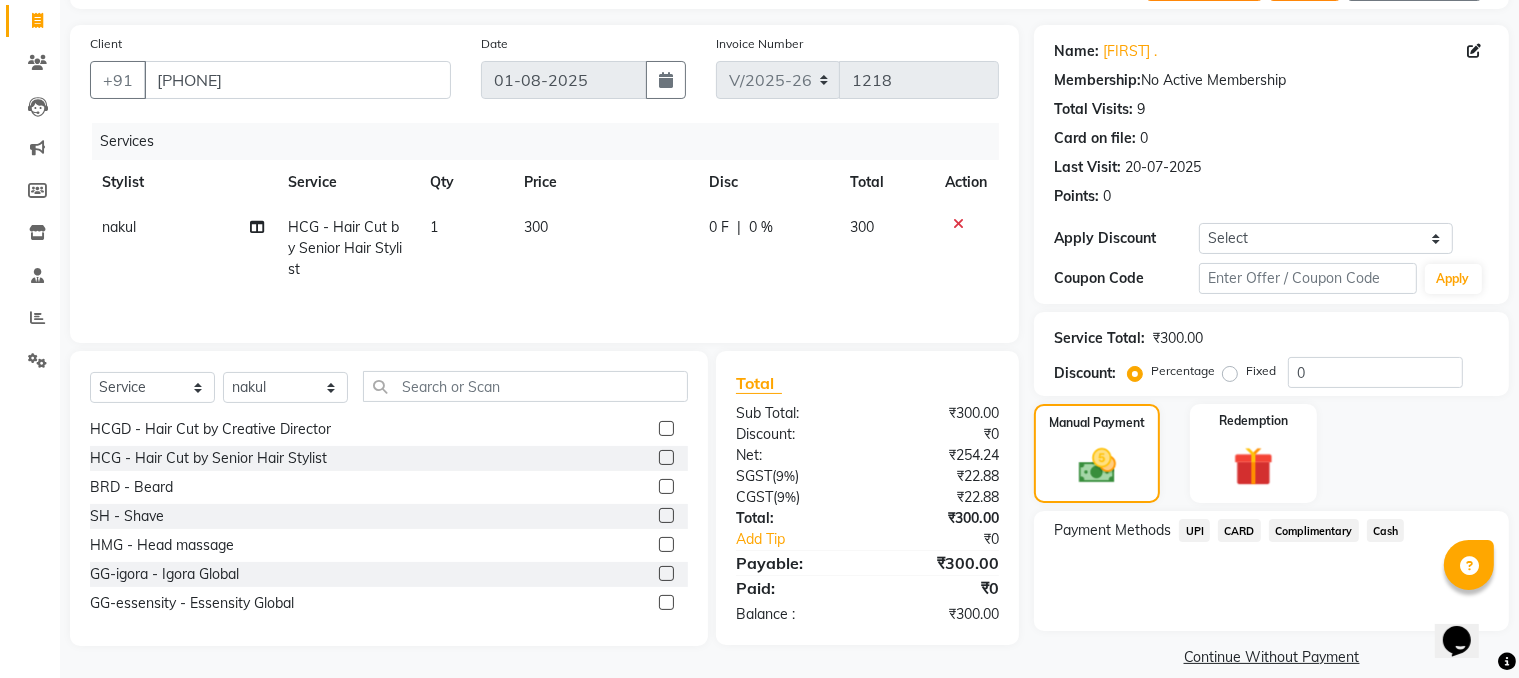 click on "UPI" 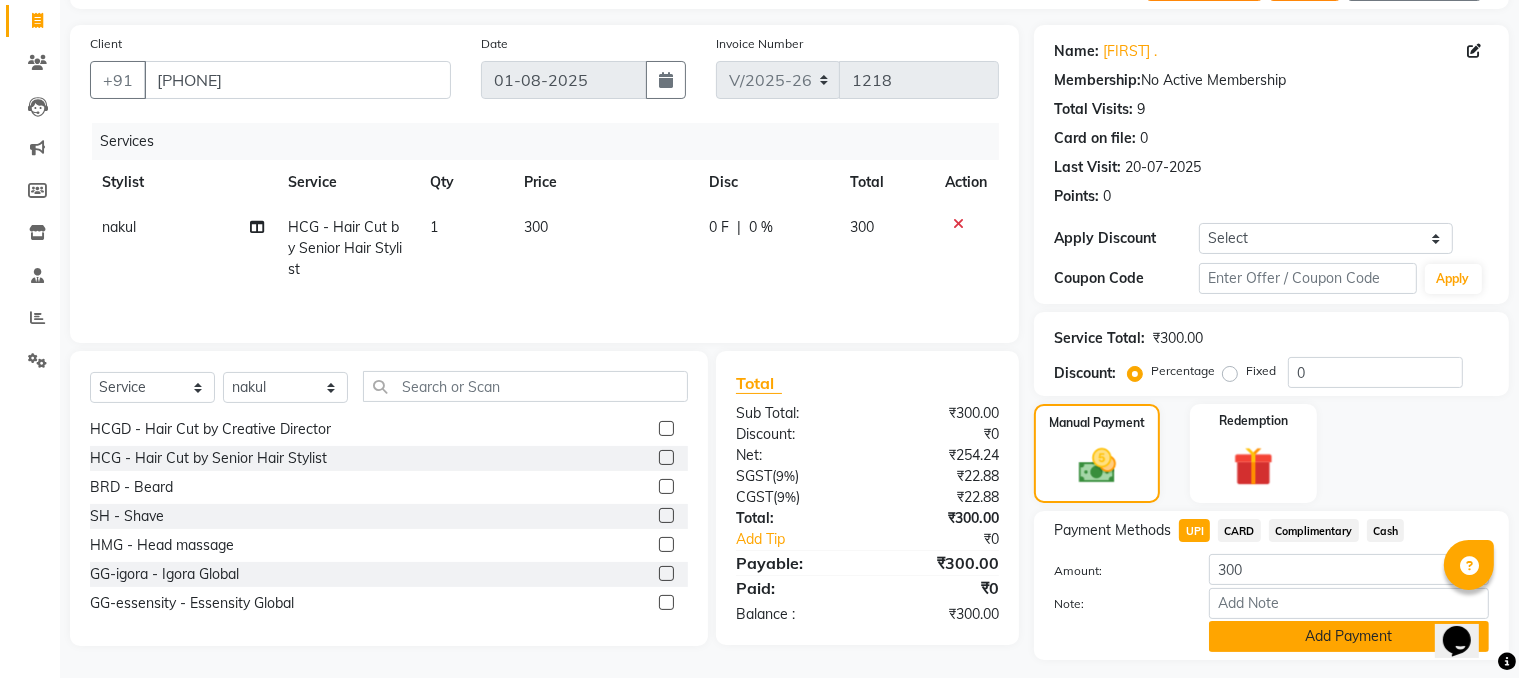 click on "Add Payment" 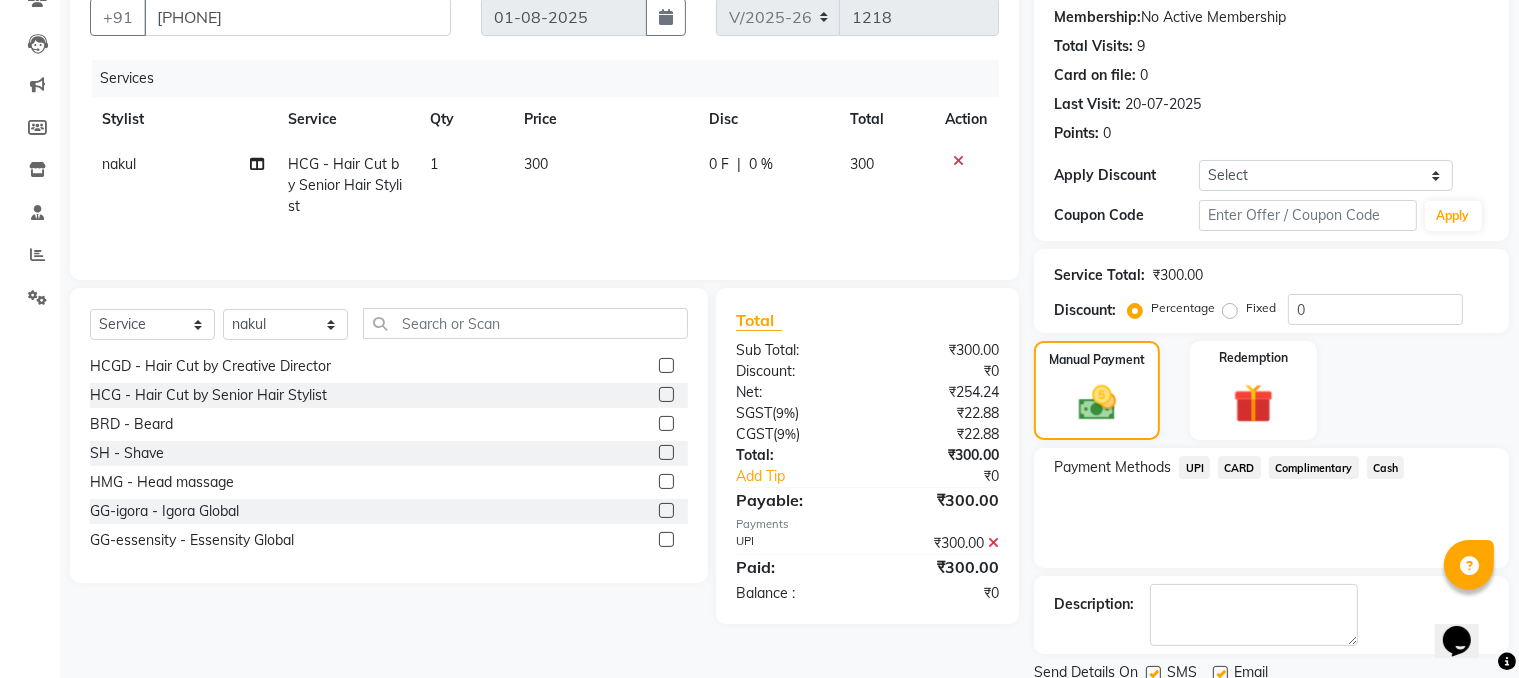 scroll, scrollTop: 260, scrollLeft: 0, axis: vertical 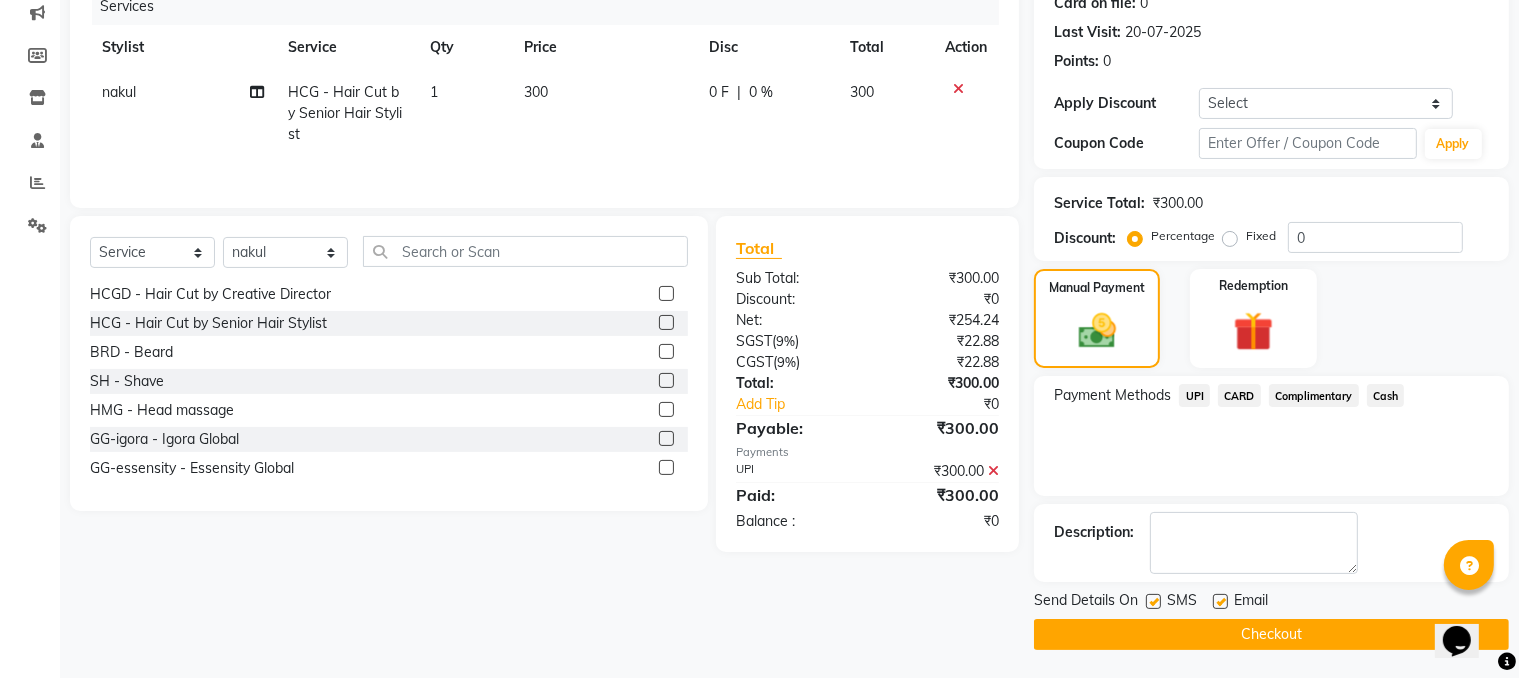 click on "Checkout" 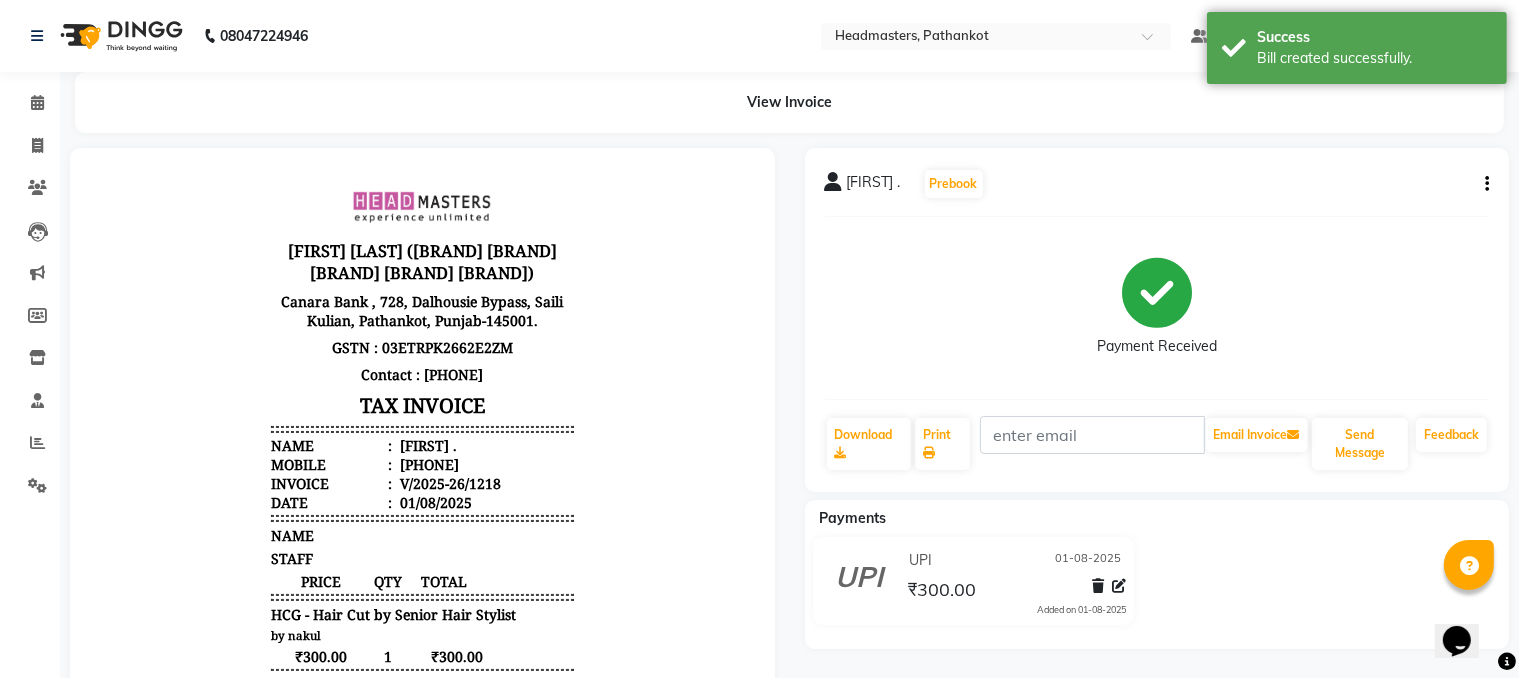 scroll, scrollTop: 0, scrollLeft: 0, axis: both 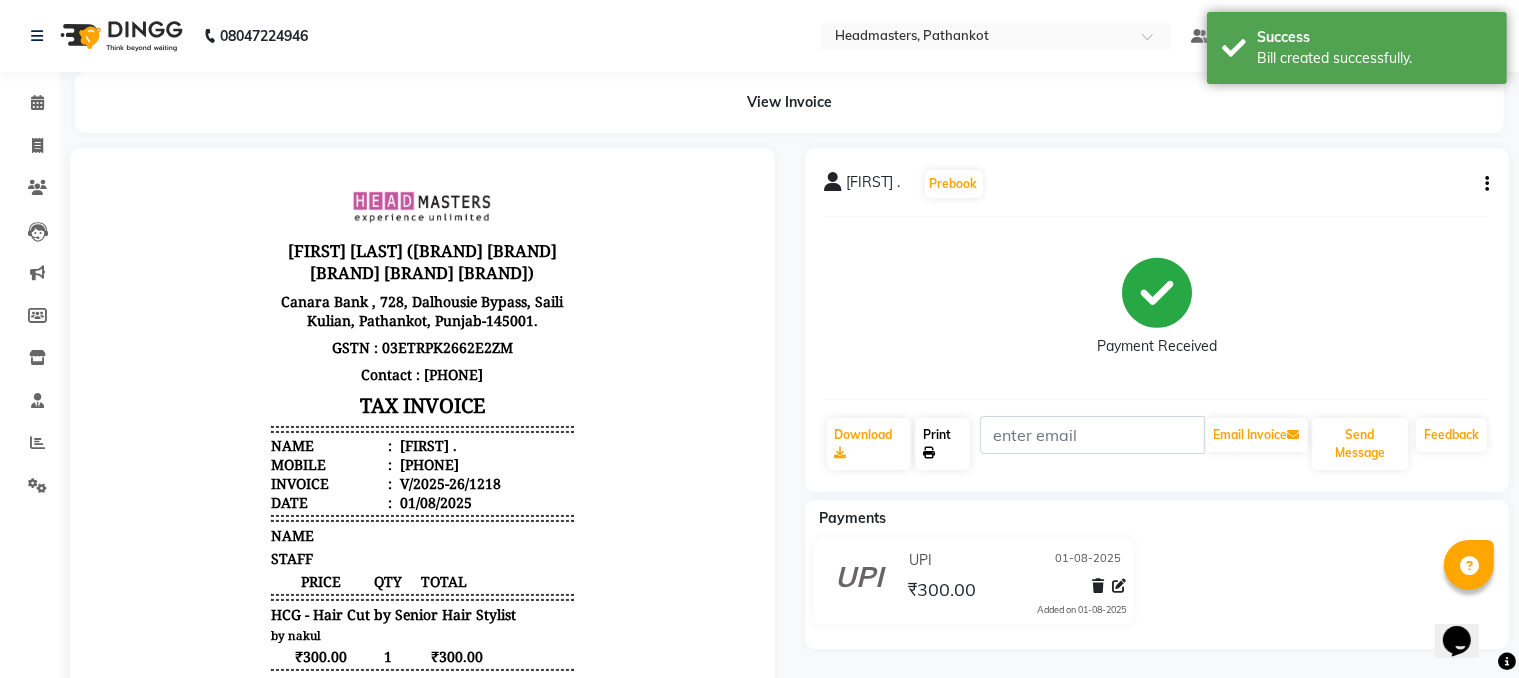 click on "Print" 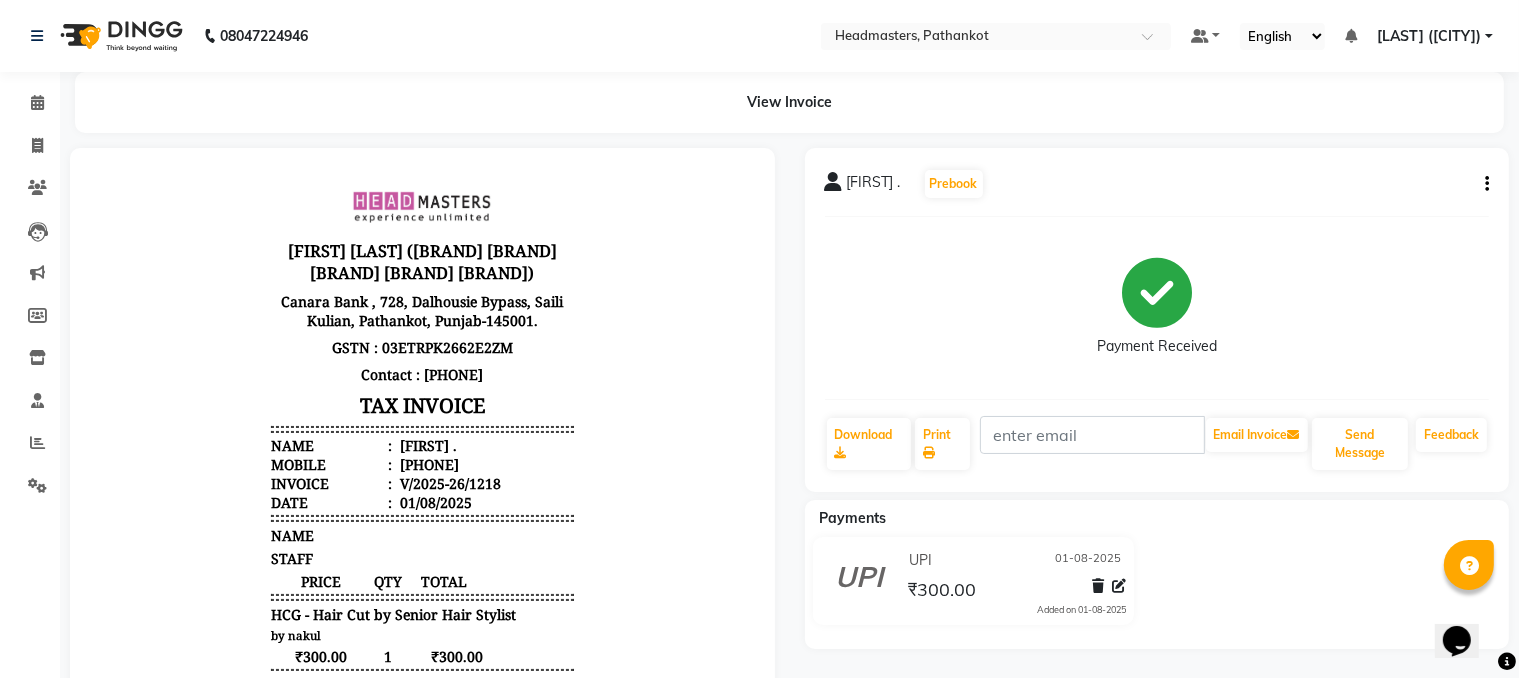 click on "Payment Received" 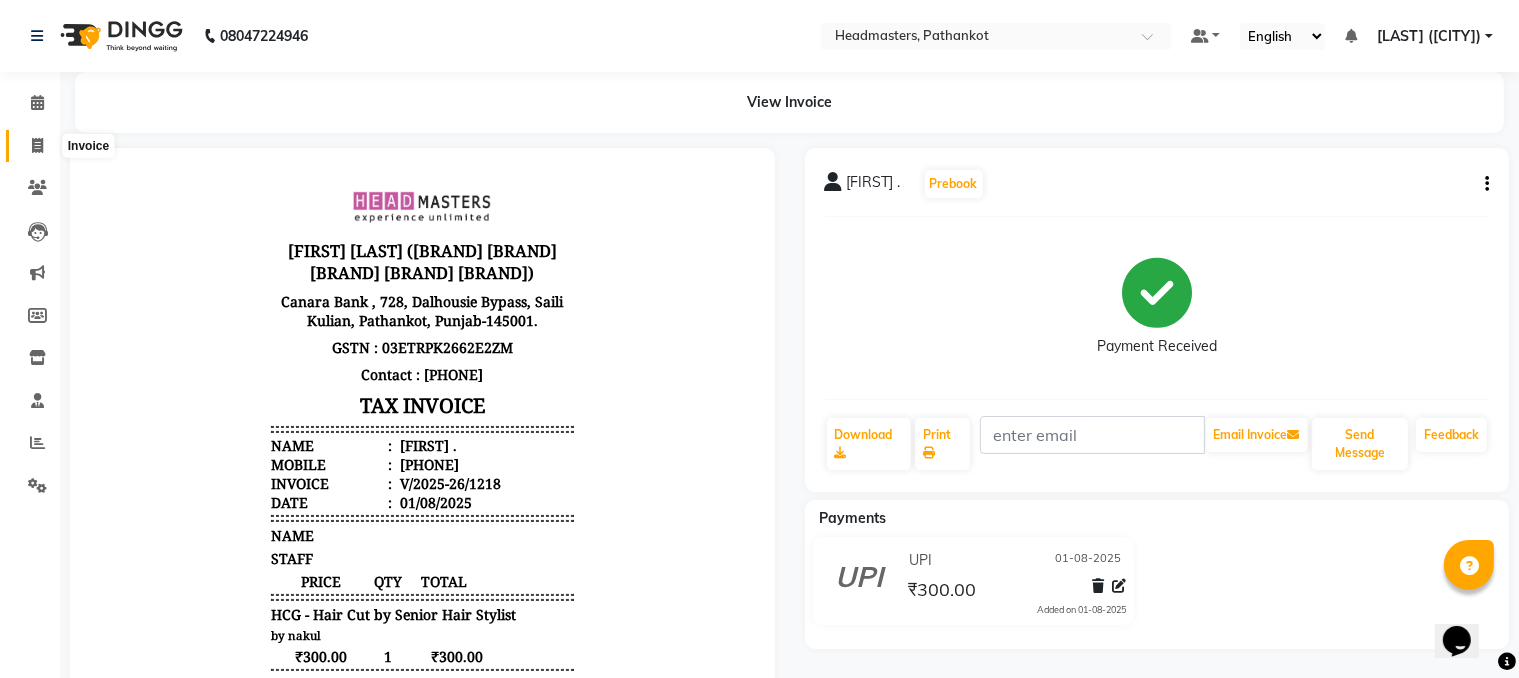 click 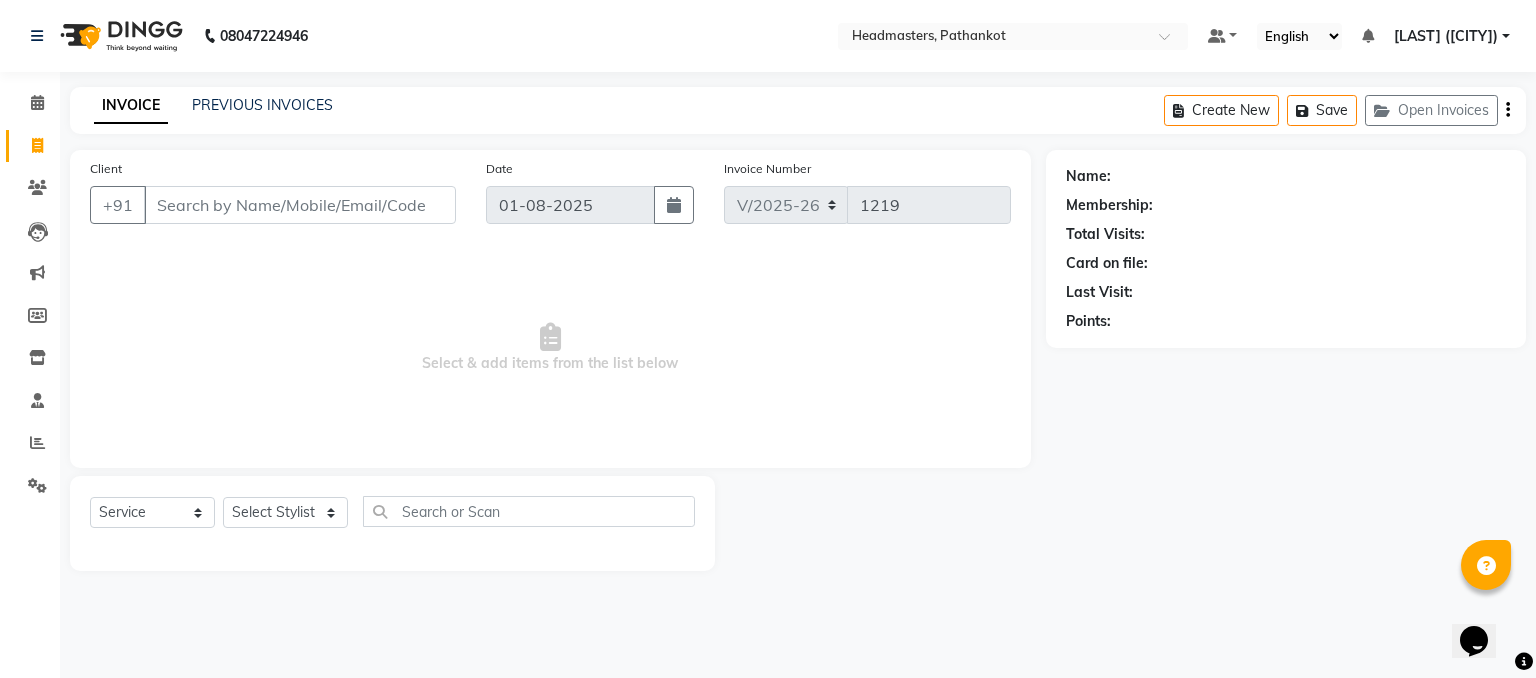 select on "66904" 